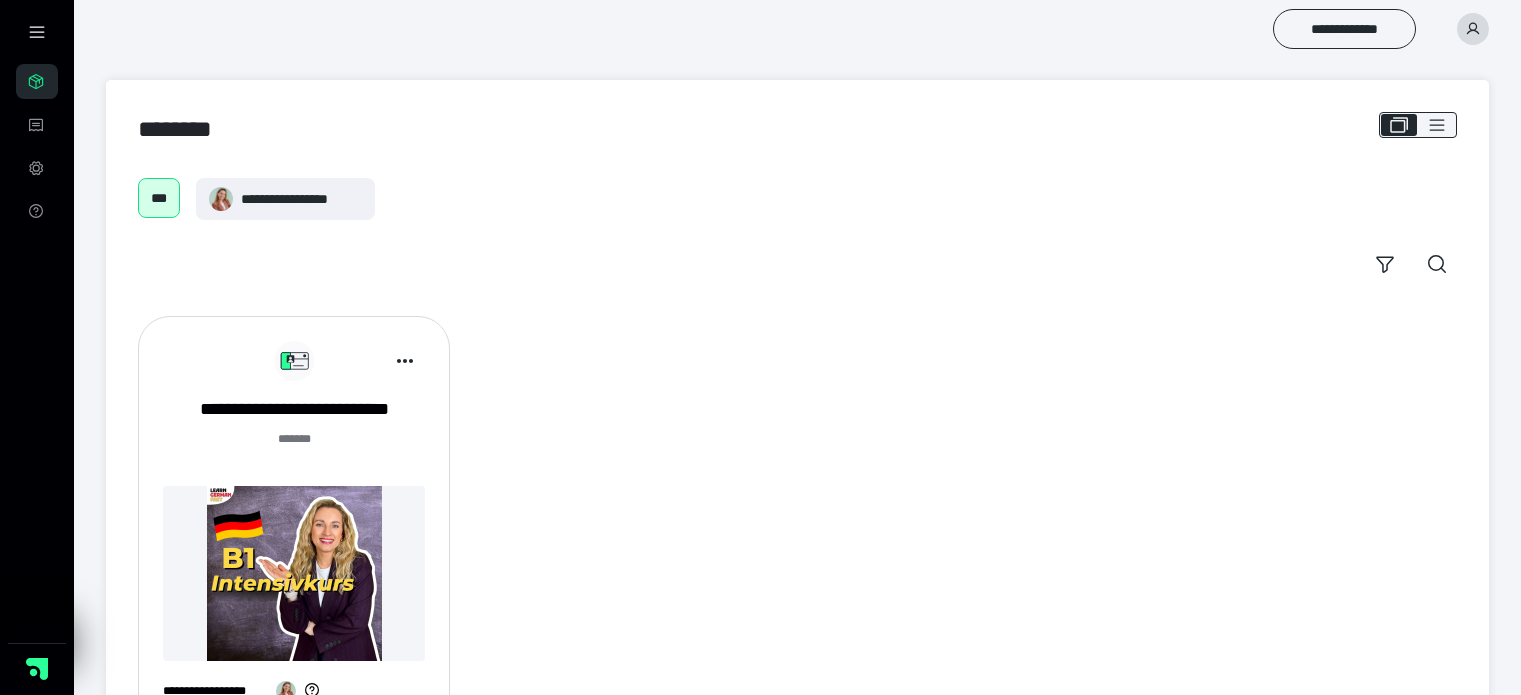 scroll, scrollTop: 85, scrollLeft: 0, axis: vertical 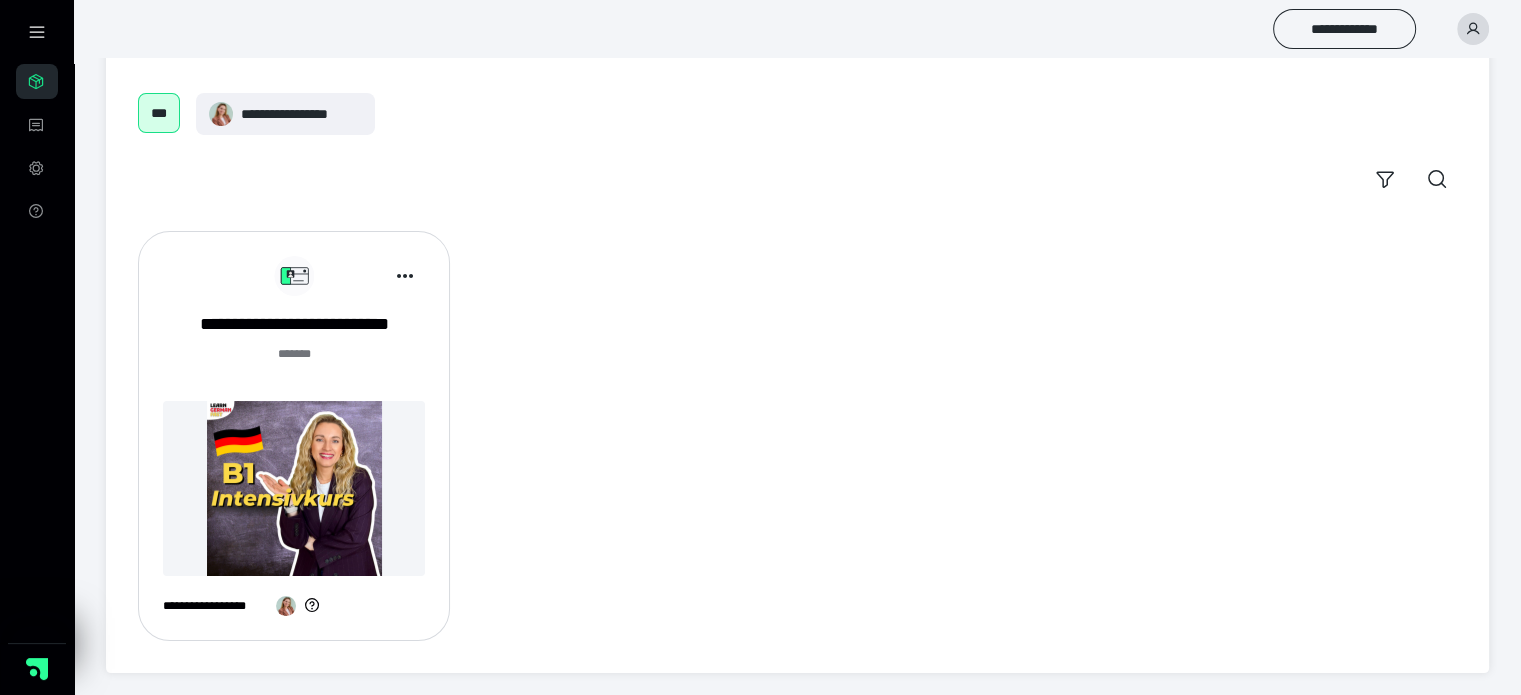 click on "**********" at bounding box center (215, 606) 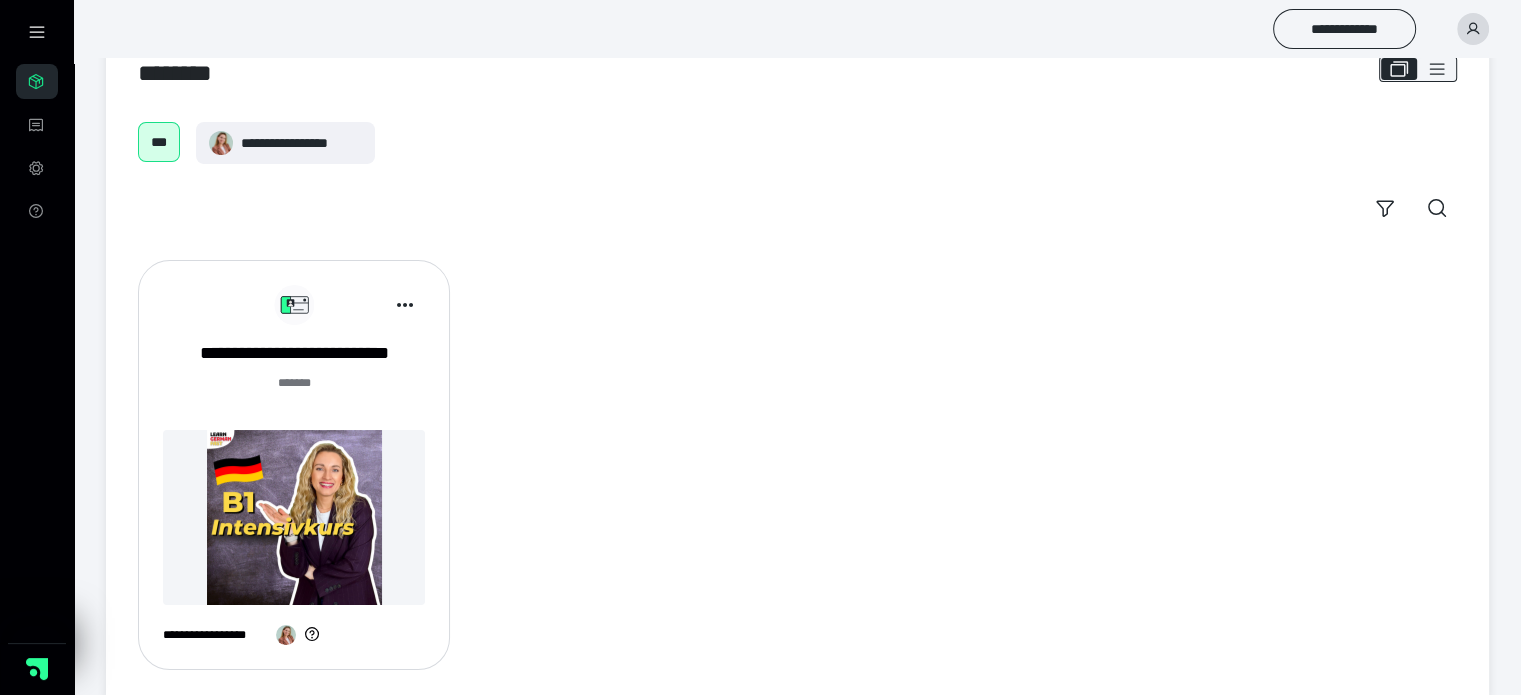 scroll, scrollTop: 85, scrollLeft: 0, axis: vertical 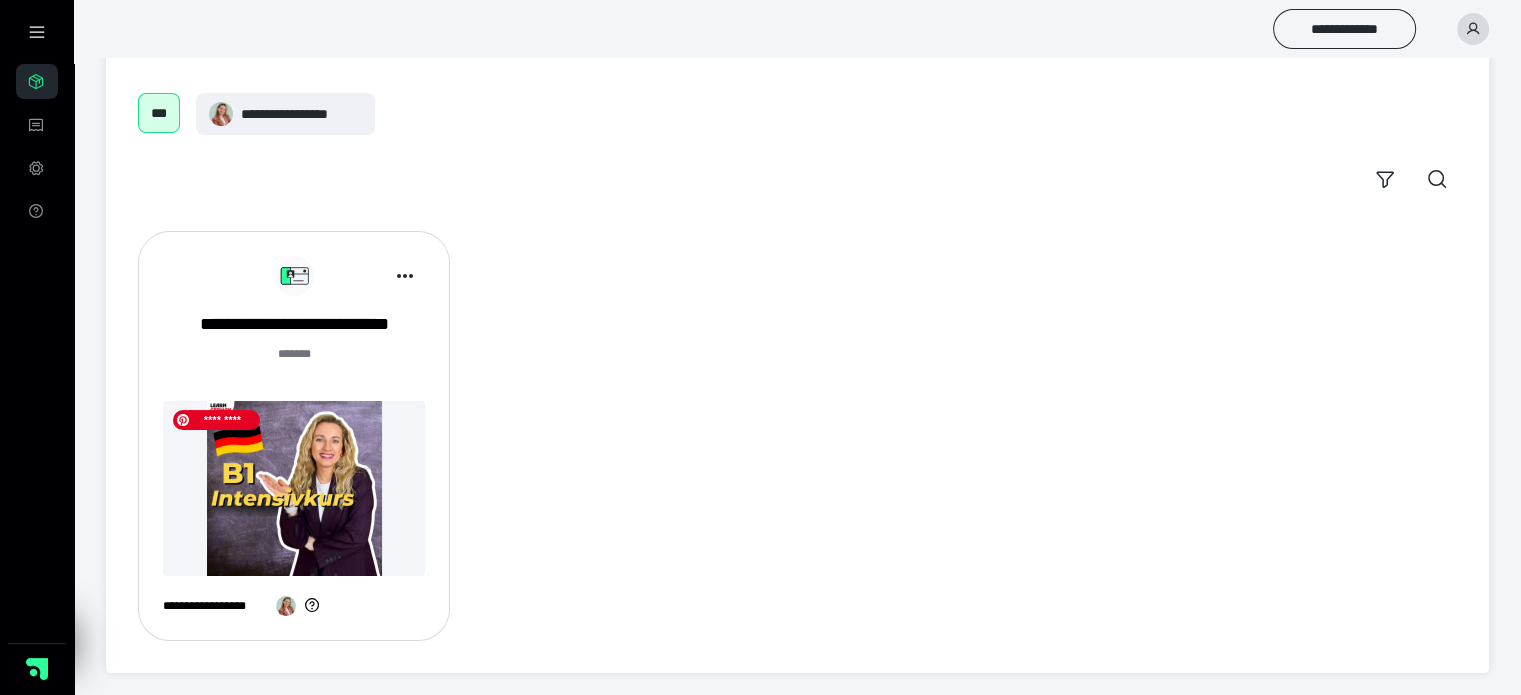 click at bounding box center [294, 488] 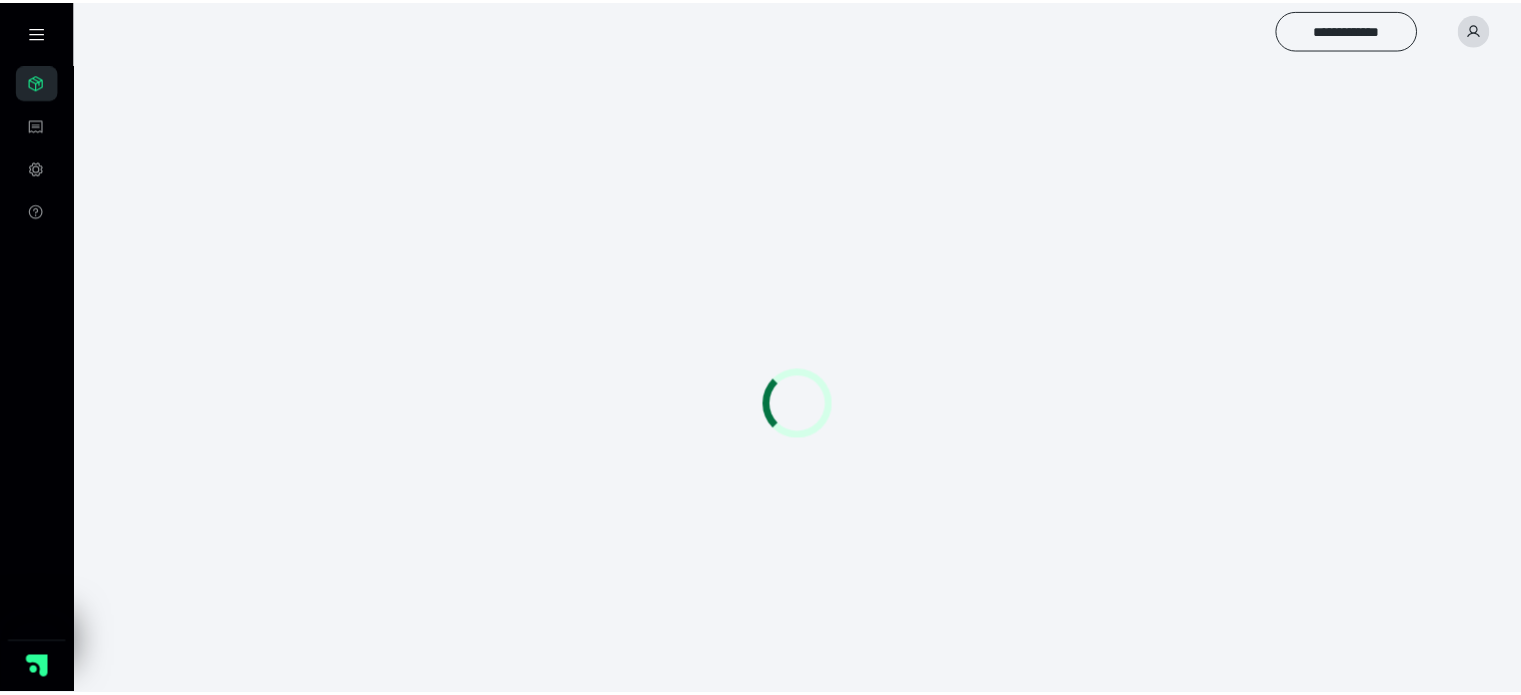 scroll, scrollTop: 0, scrollLeft: 0, axis: both 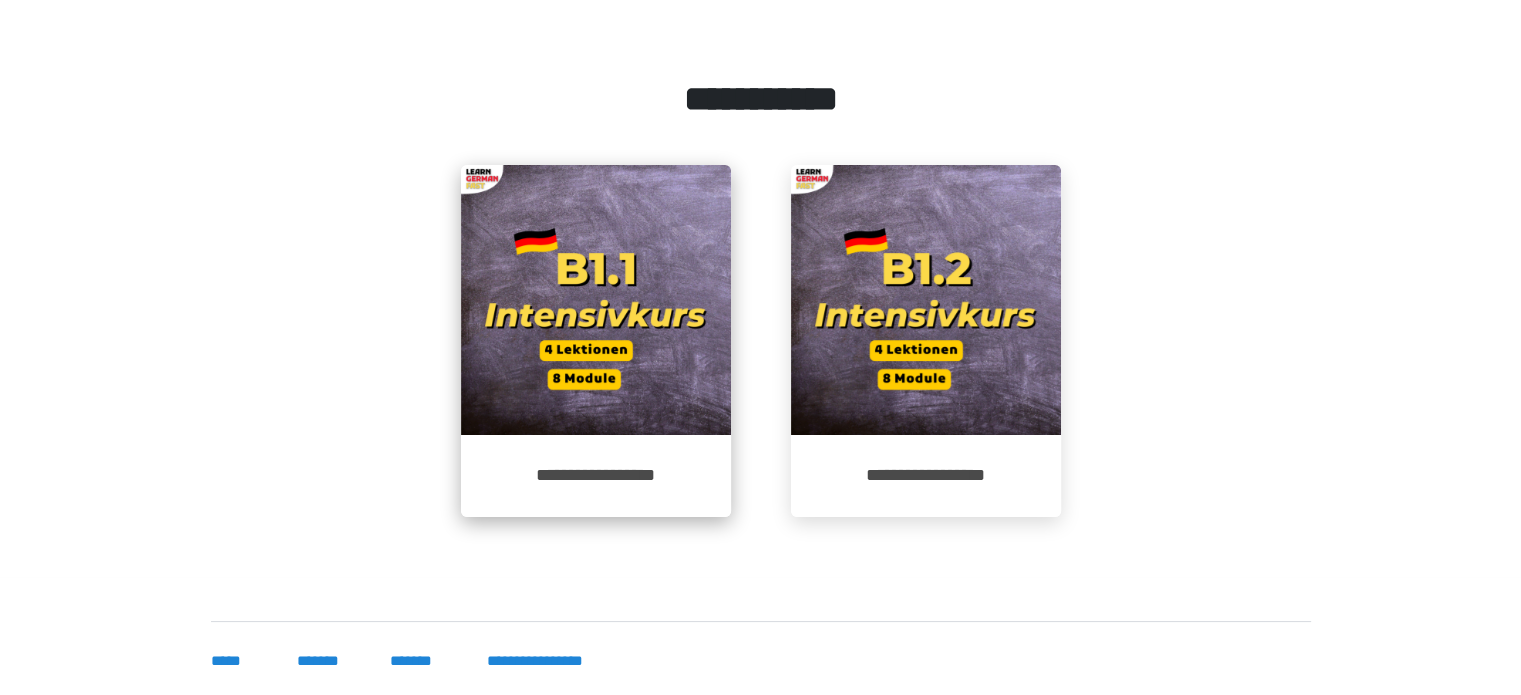 click on "**********" at bounding box center (596, 476) 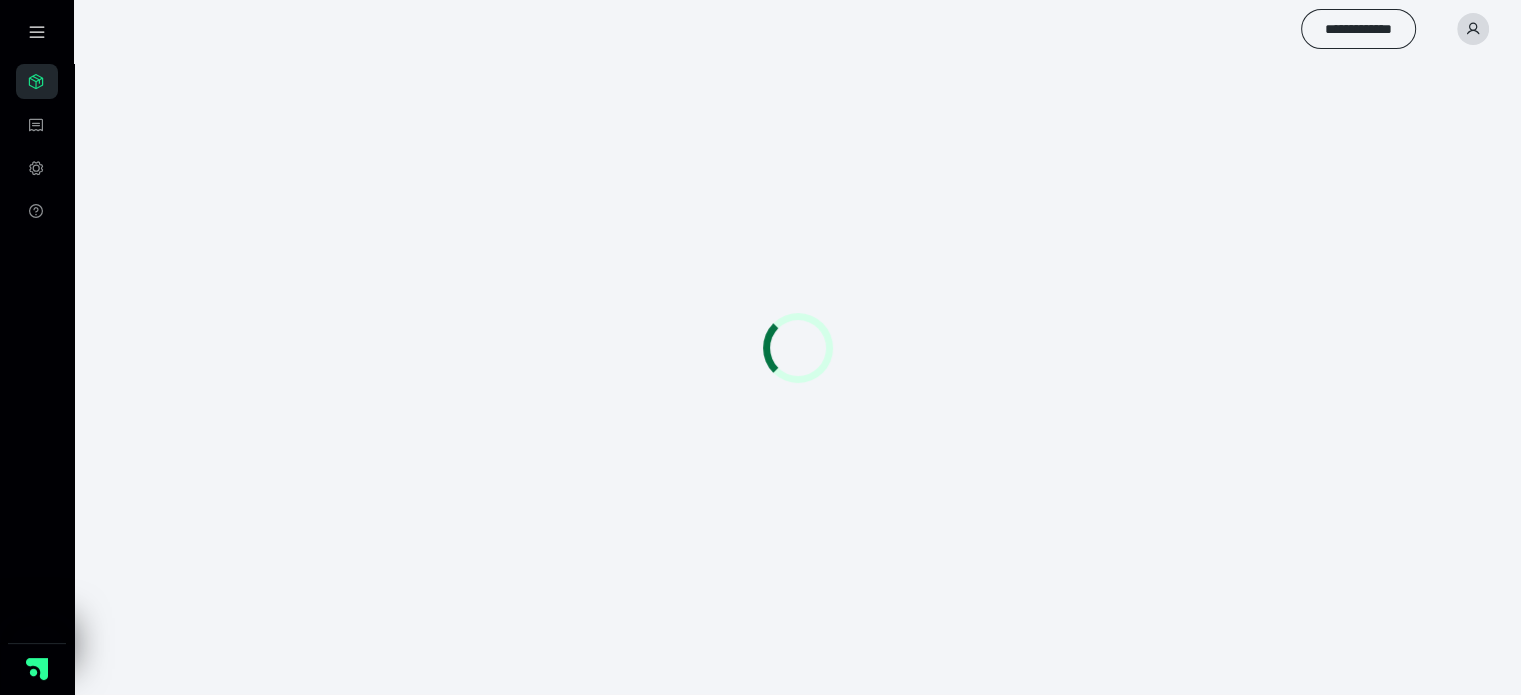 scroll, scrollTop: 56, scrollLeft: 0, axis: vertical 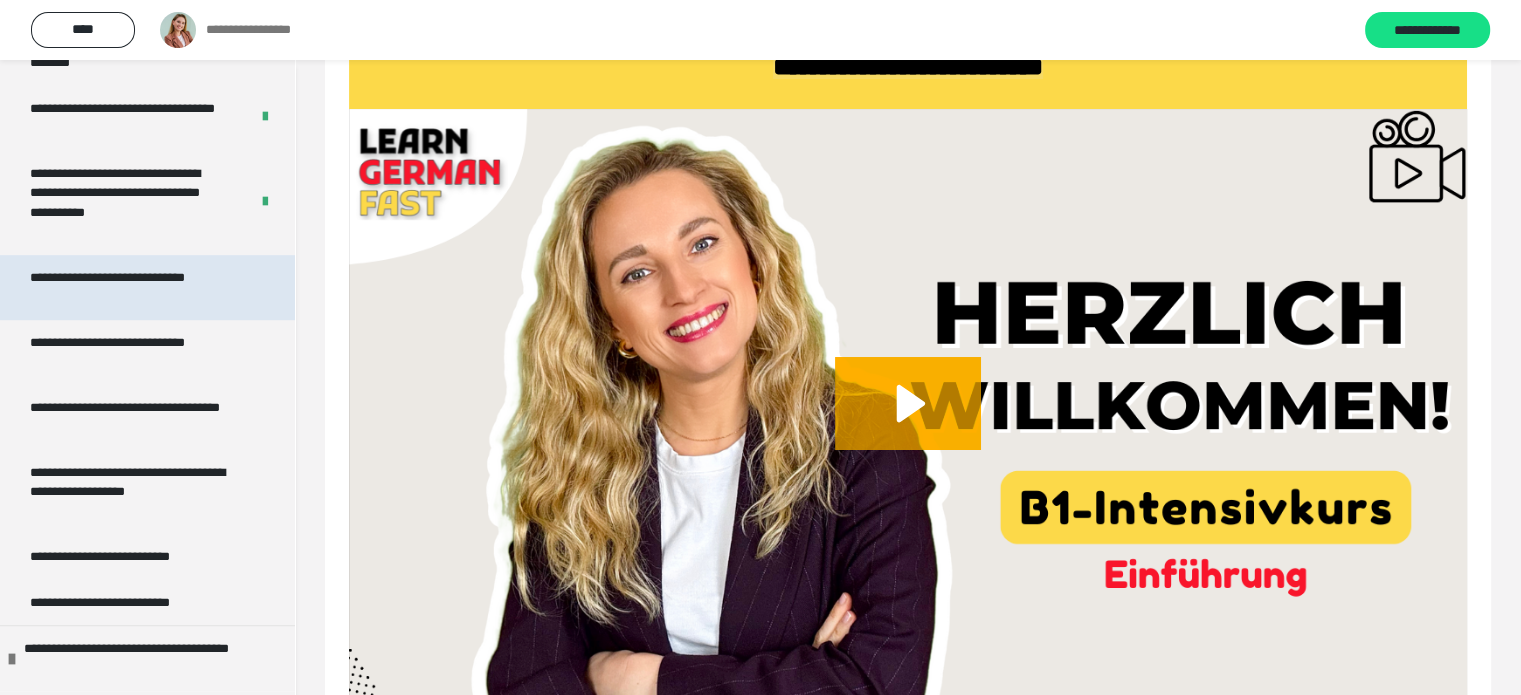 click on "**********" at bounding box center [132, 287] 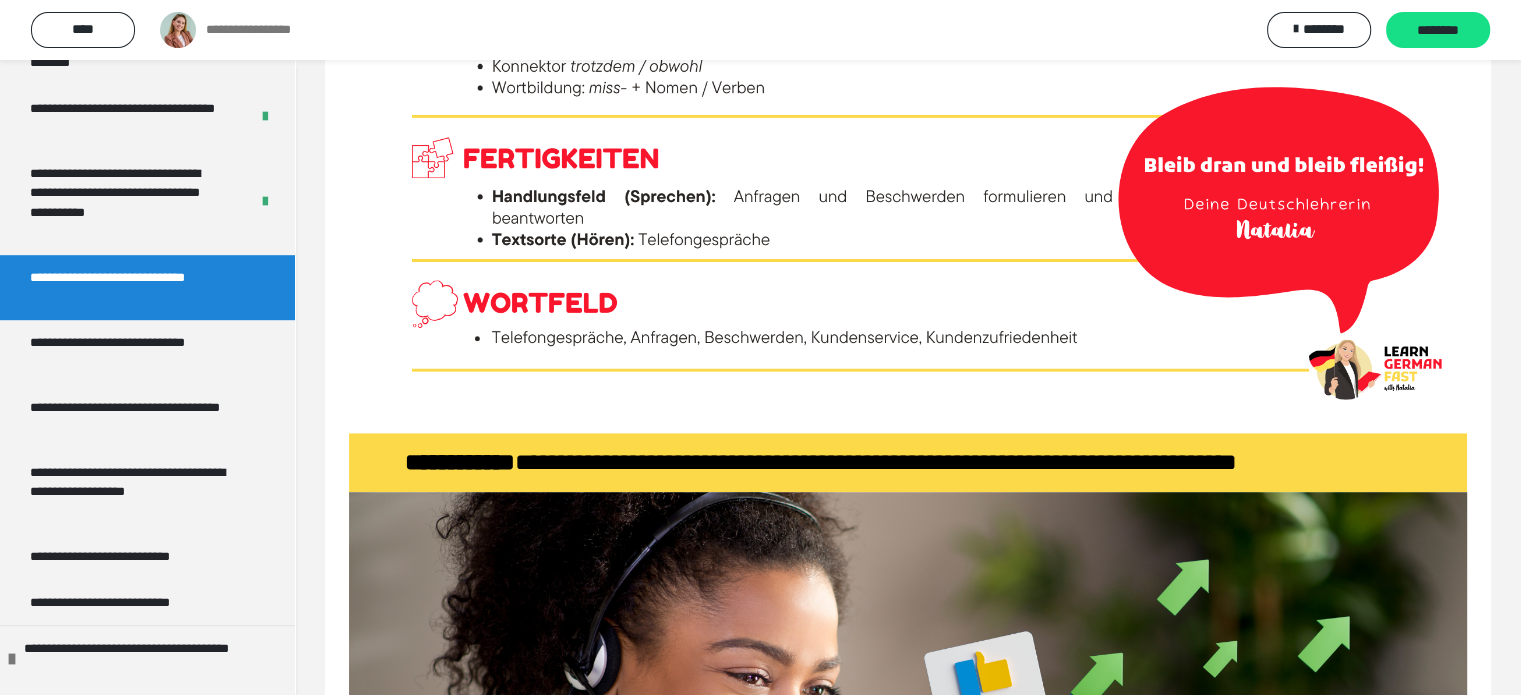 scroll, scrollTop: 1116, scrollLeft: 0, axis: vertical 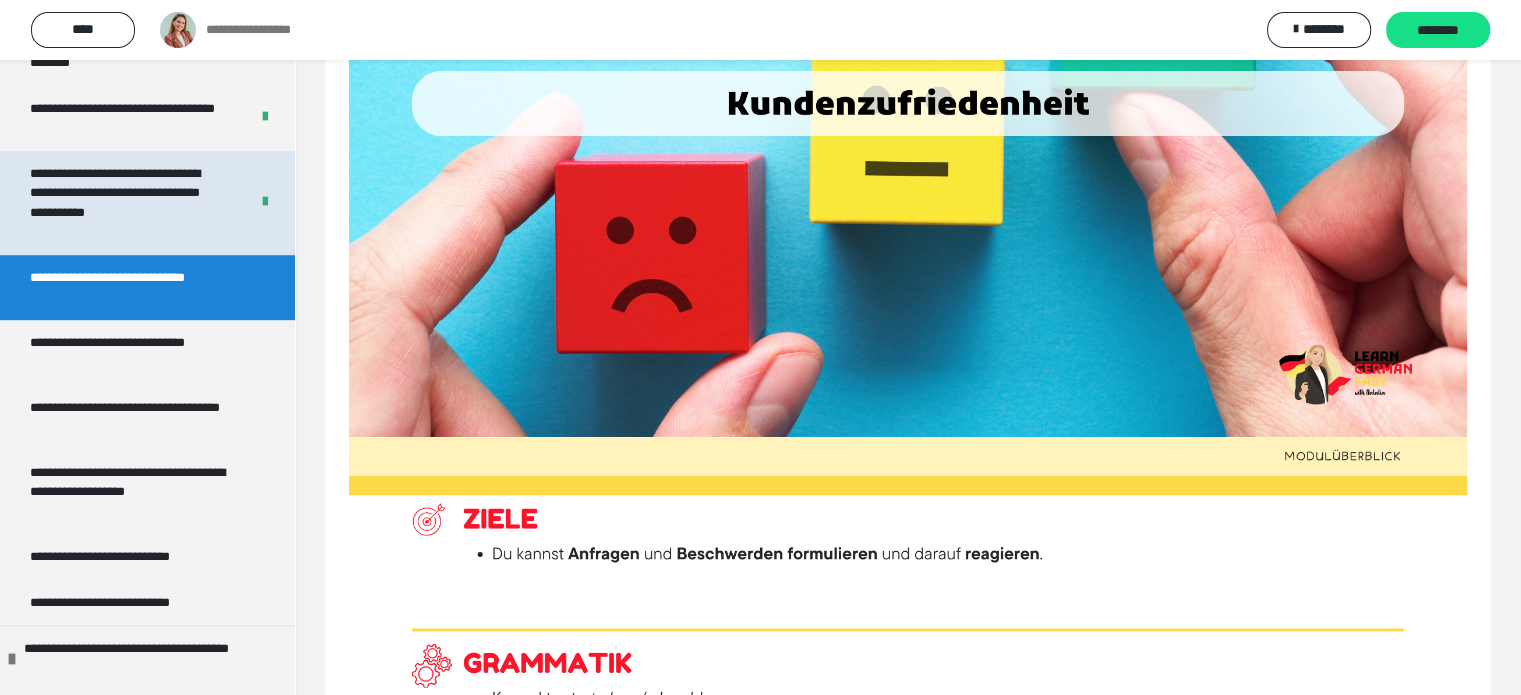 click on "**********" at bounding box center (124, 203) 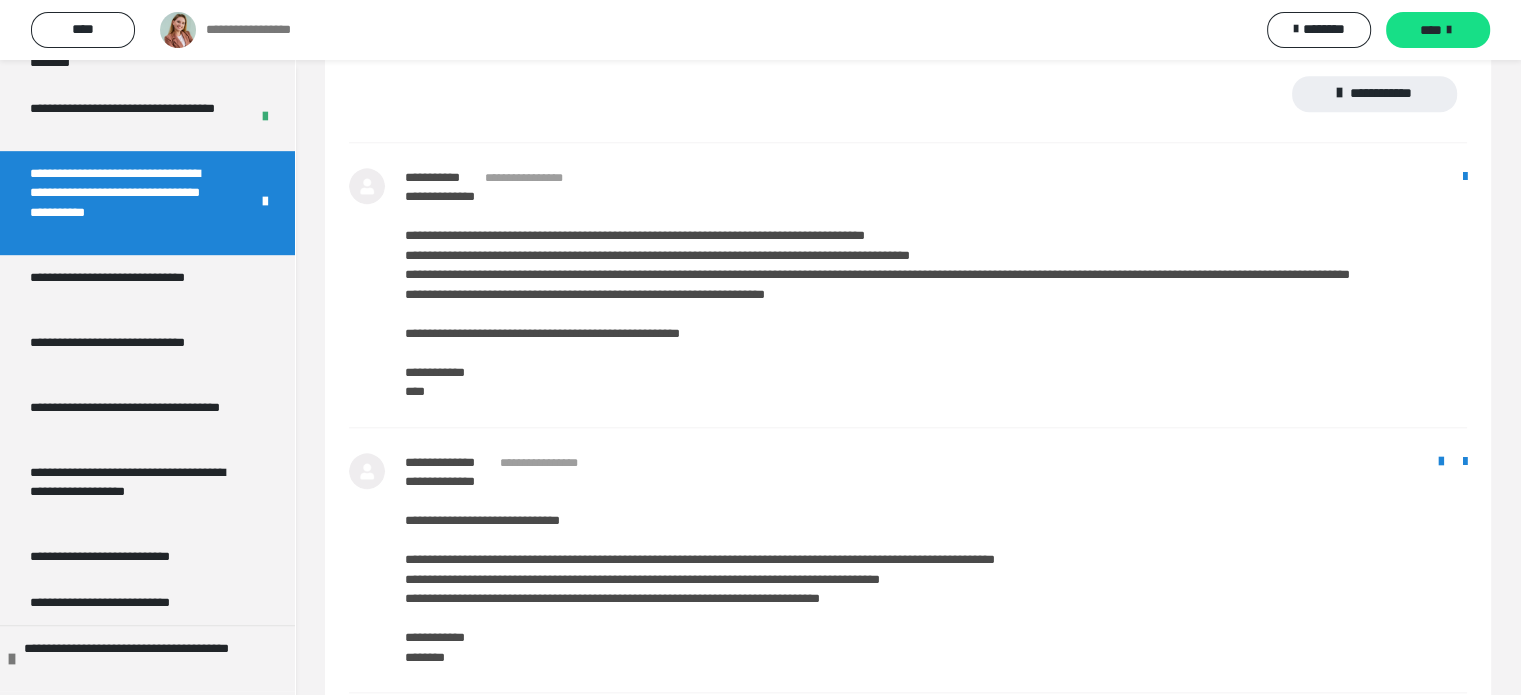 scroll, scrollTop: 2316, scrollLeft: 0, axis: vertical 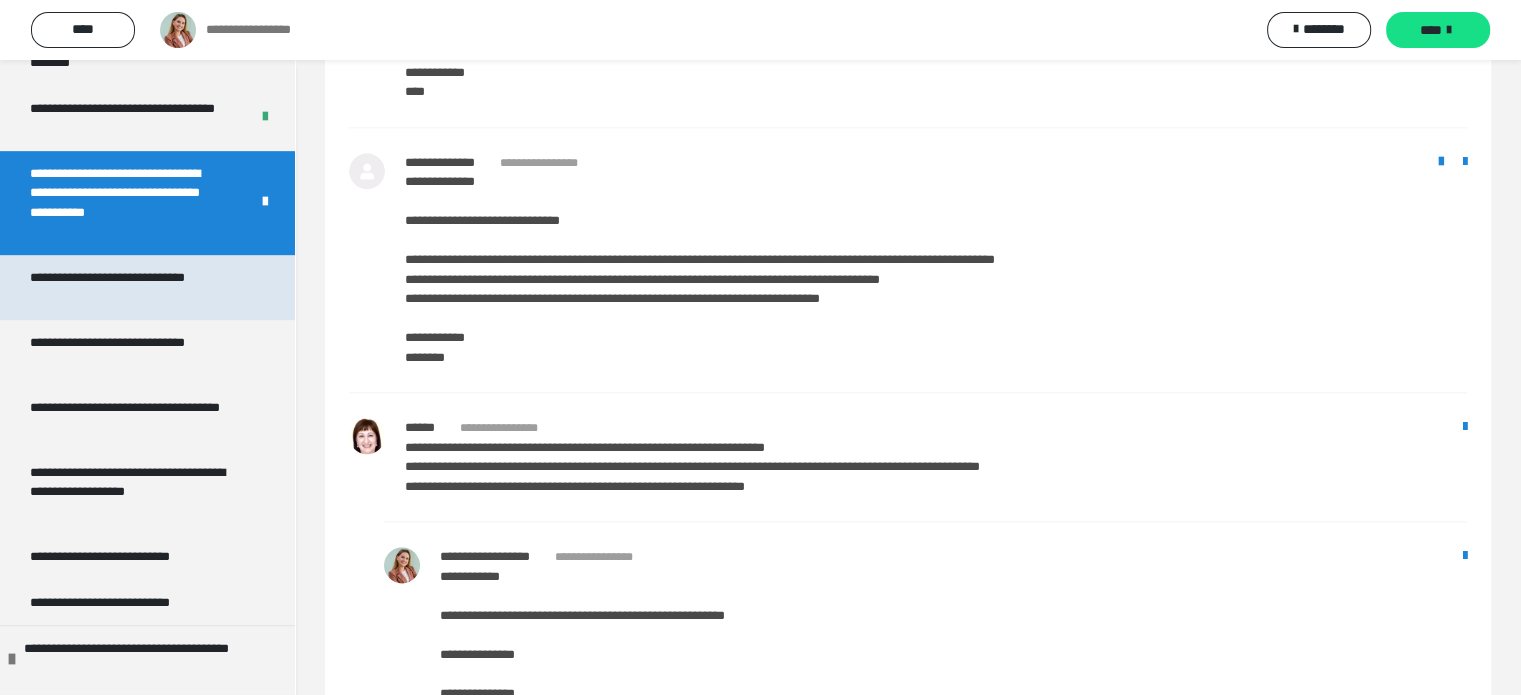 click on "**********" at bounding box center [132, 287] 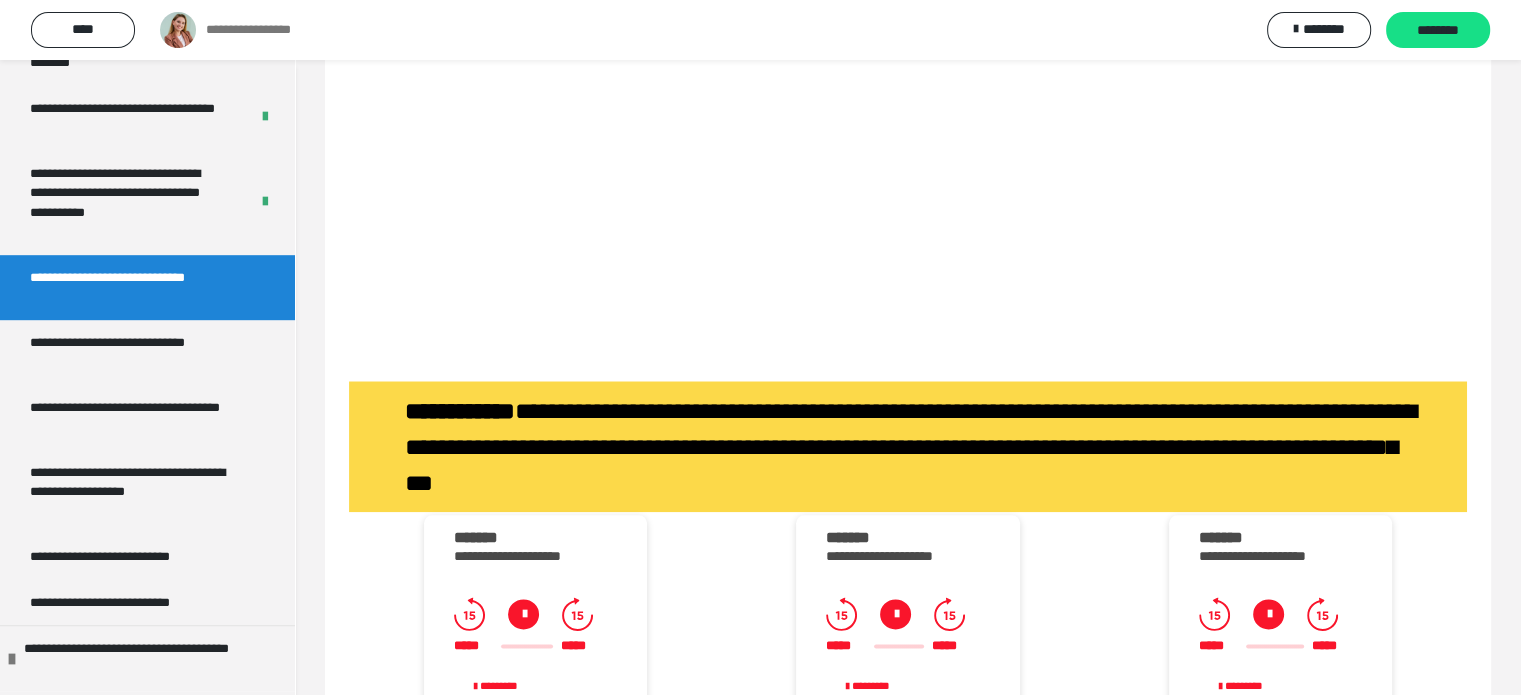 scroll, scrollTop: 6268, scrollLeft: 0, axis: vertical 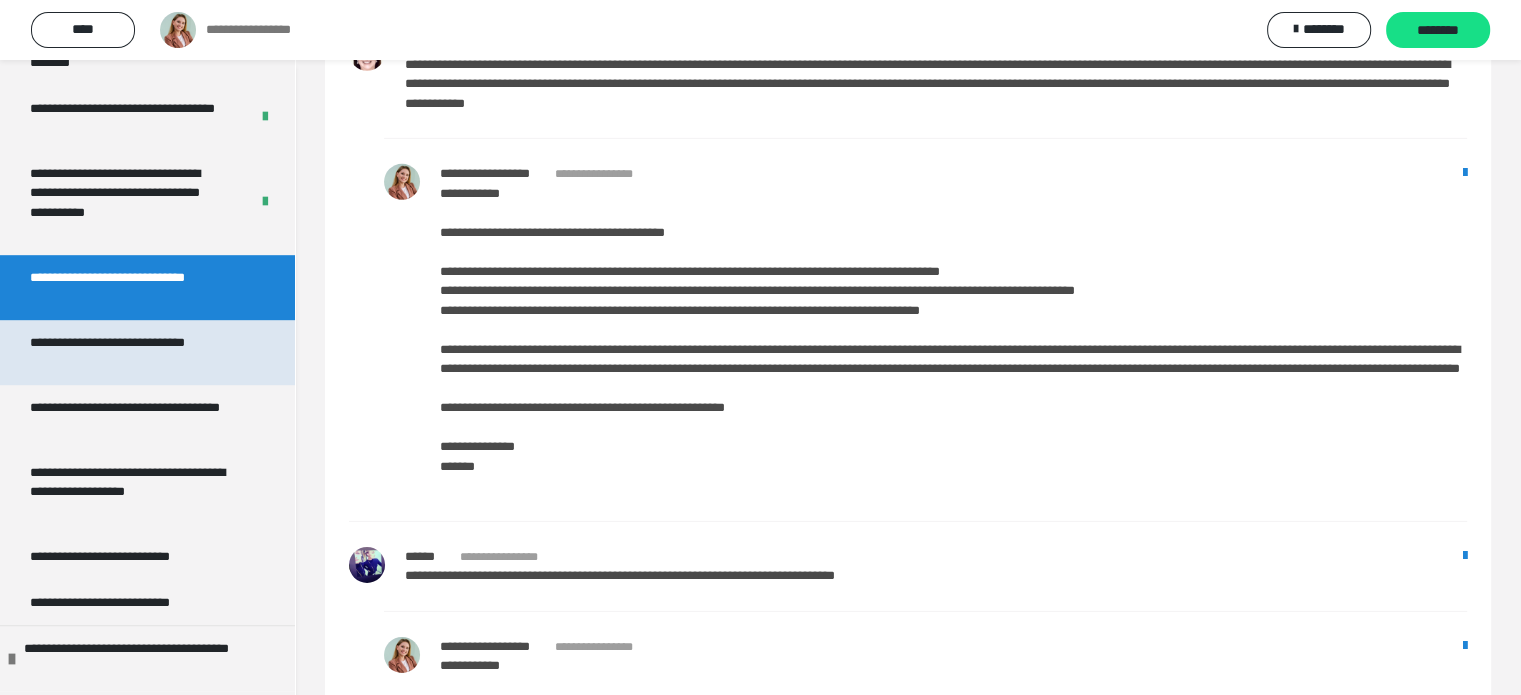 click on "**********" at bounding box center [132, 352] 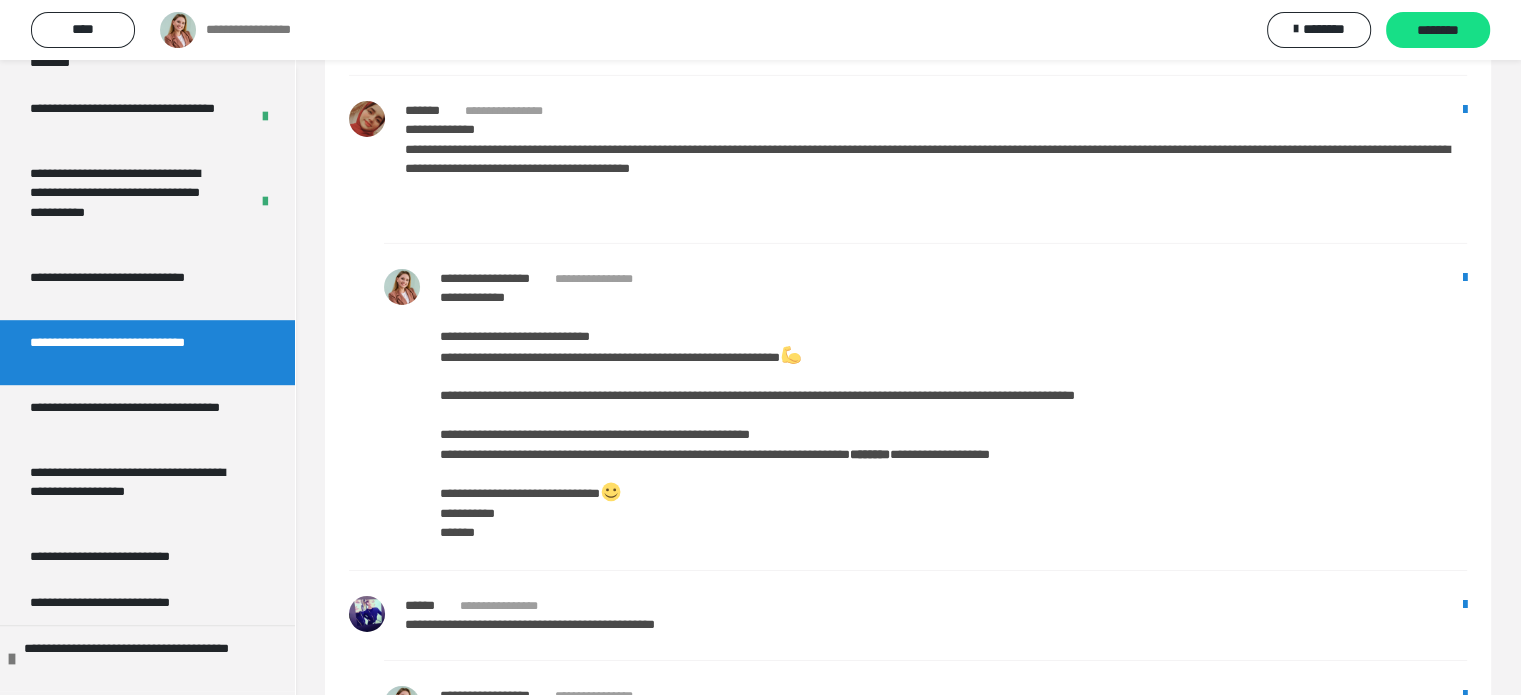 scroll, scrollTop: 6446, scrollLeft: 0, axis: vertical 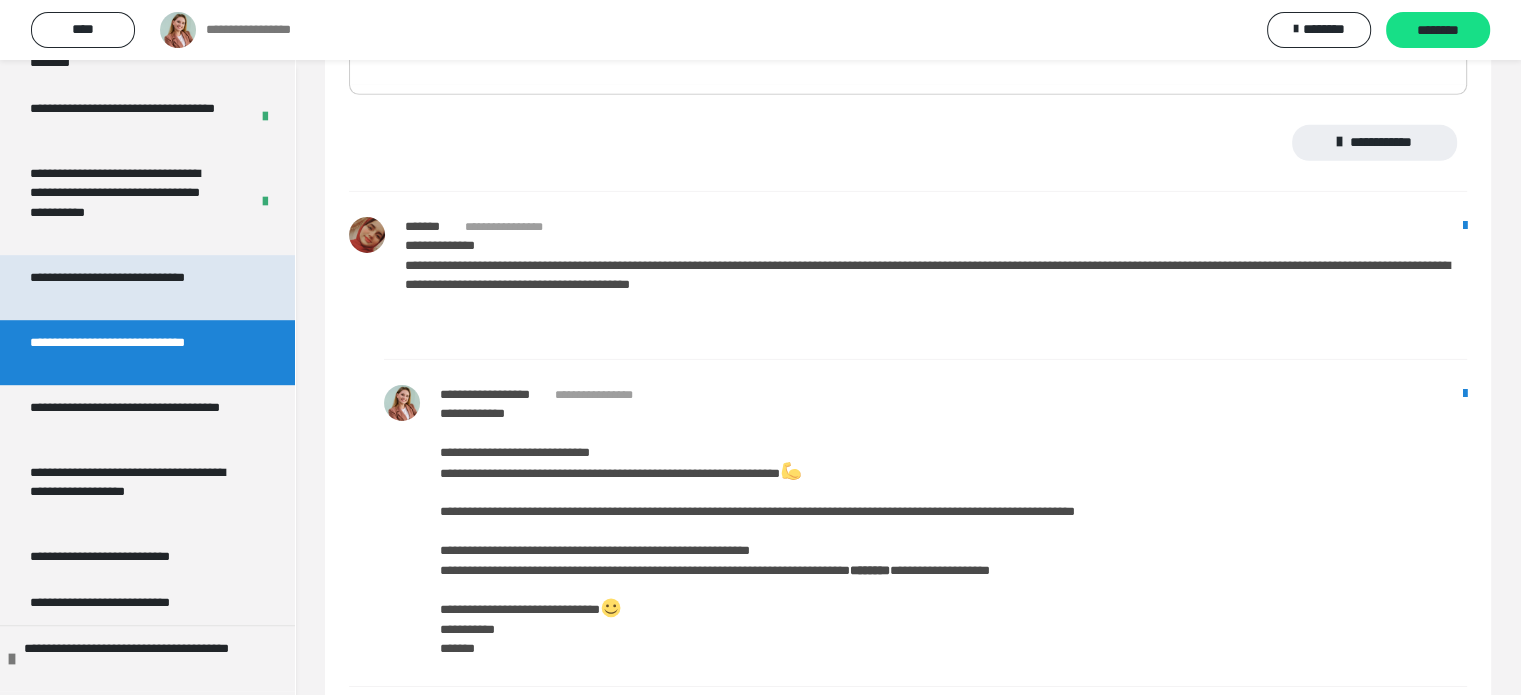 click on "**********" at bounding box center [132, 287] 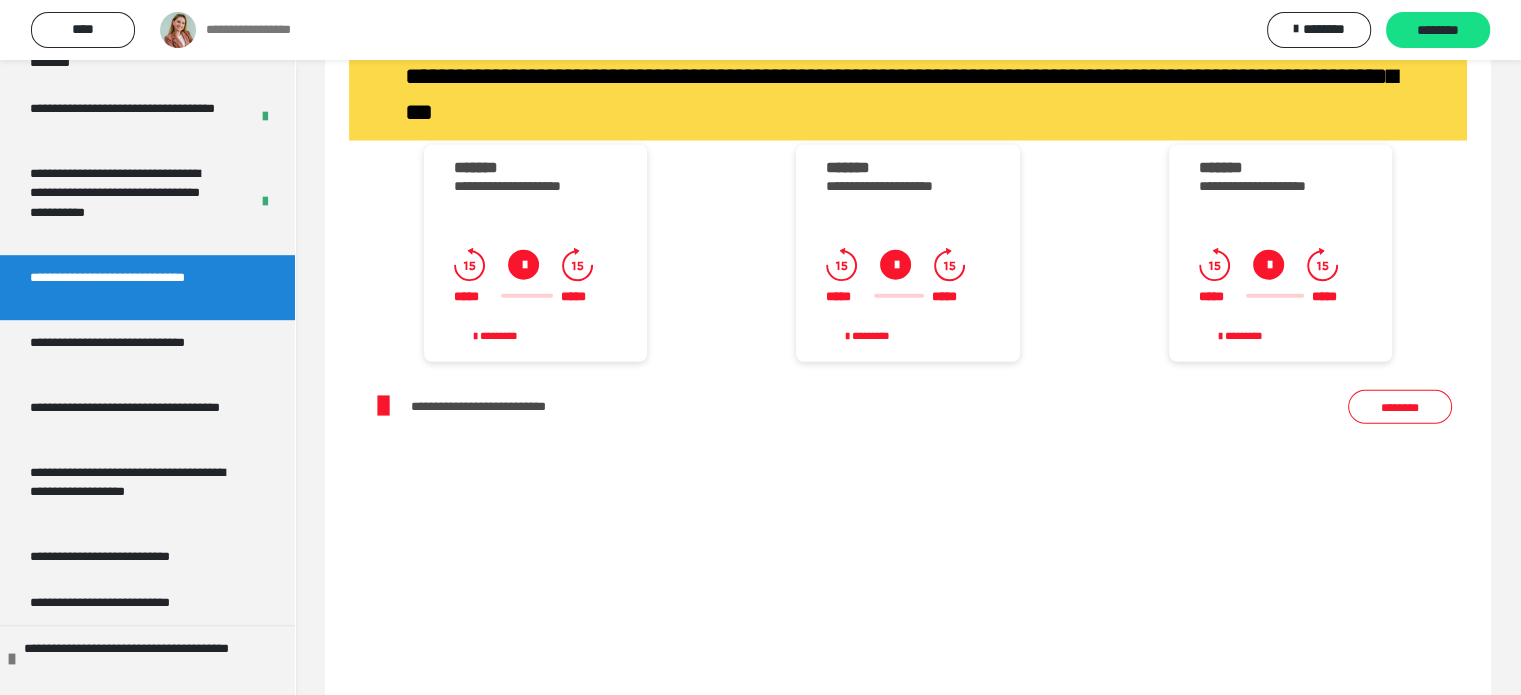 scroll, scrollTop: 5224, scrollLeft: 0, axis: vertical 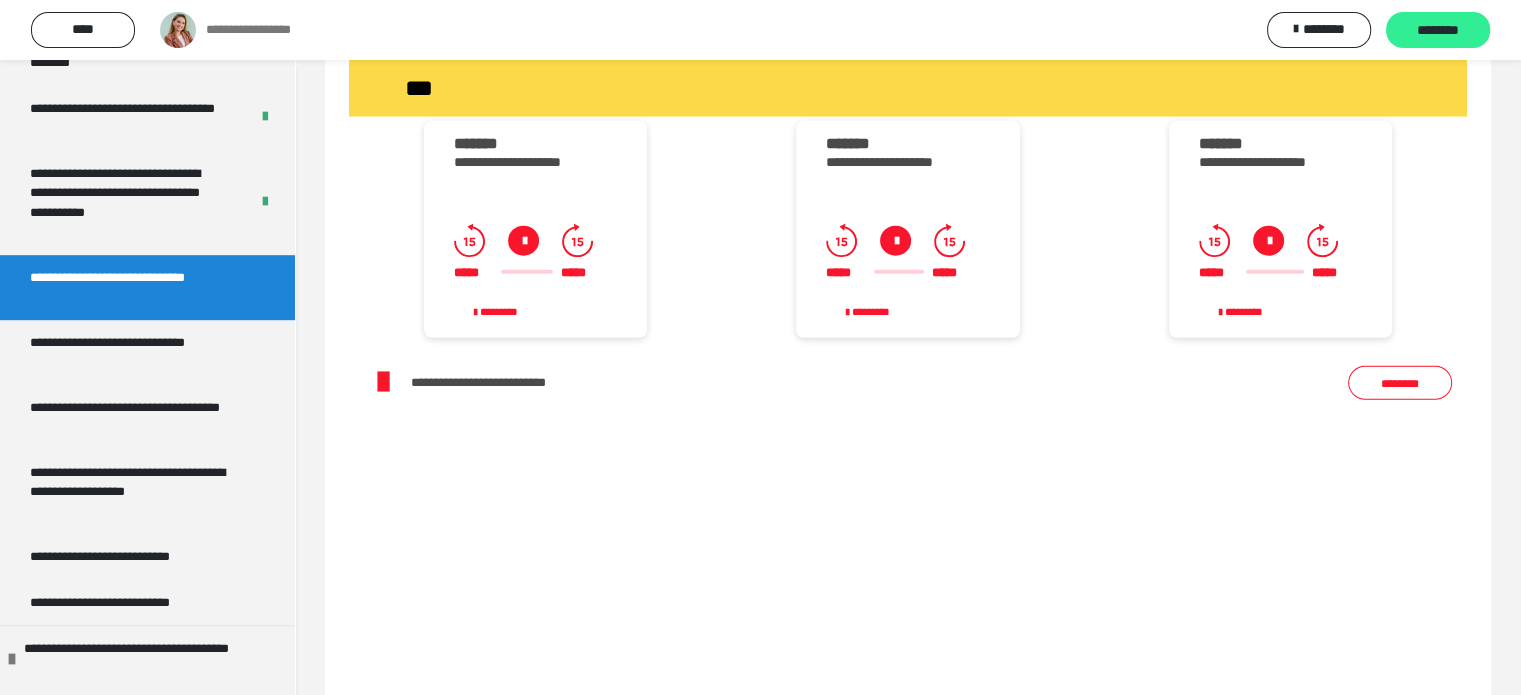 click on "********" at bounding box center [1438, 31] 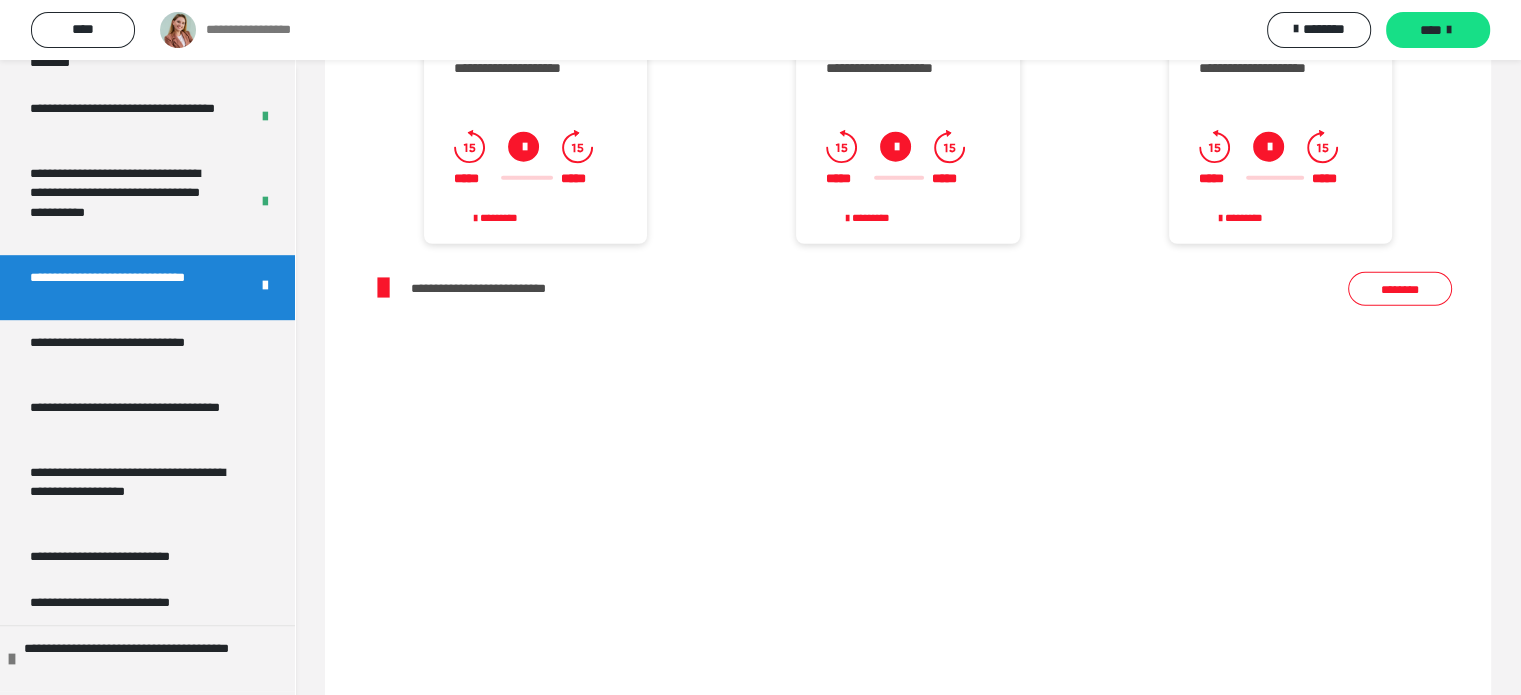 scroll, scrollTop: 5124, scrollLeft: 0, axis: vertical 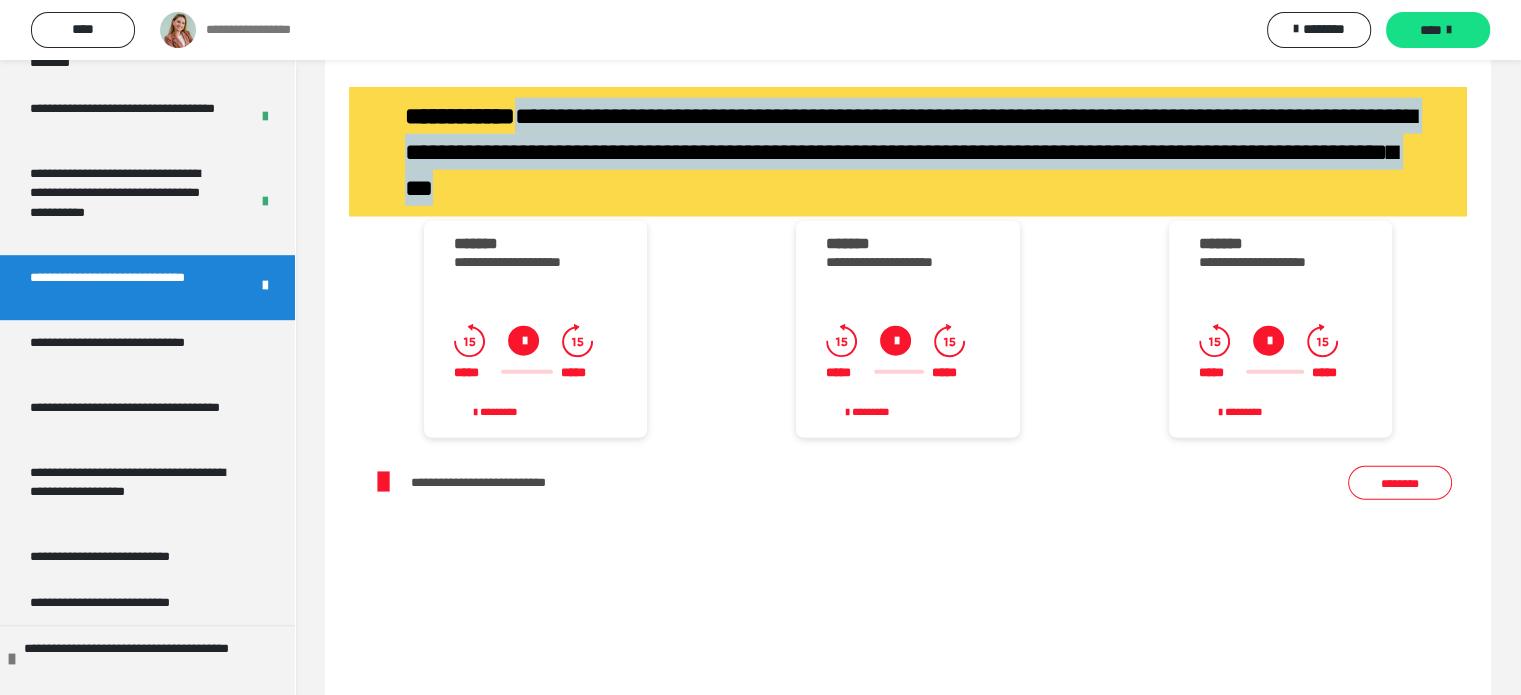 drag, startPoint x: 1162, startPoint y: 260, endPoint x: 552, endPoint y: 185, distance: 614.5934 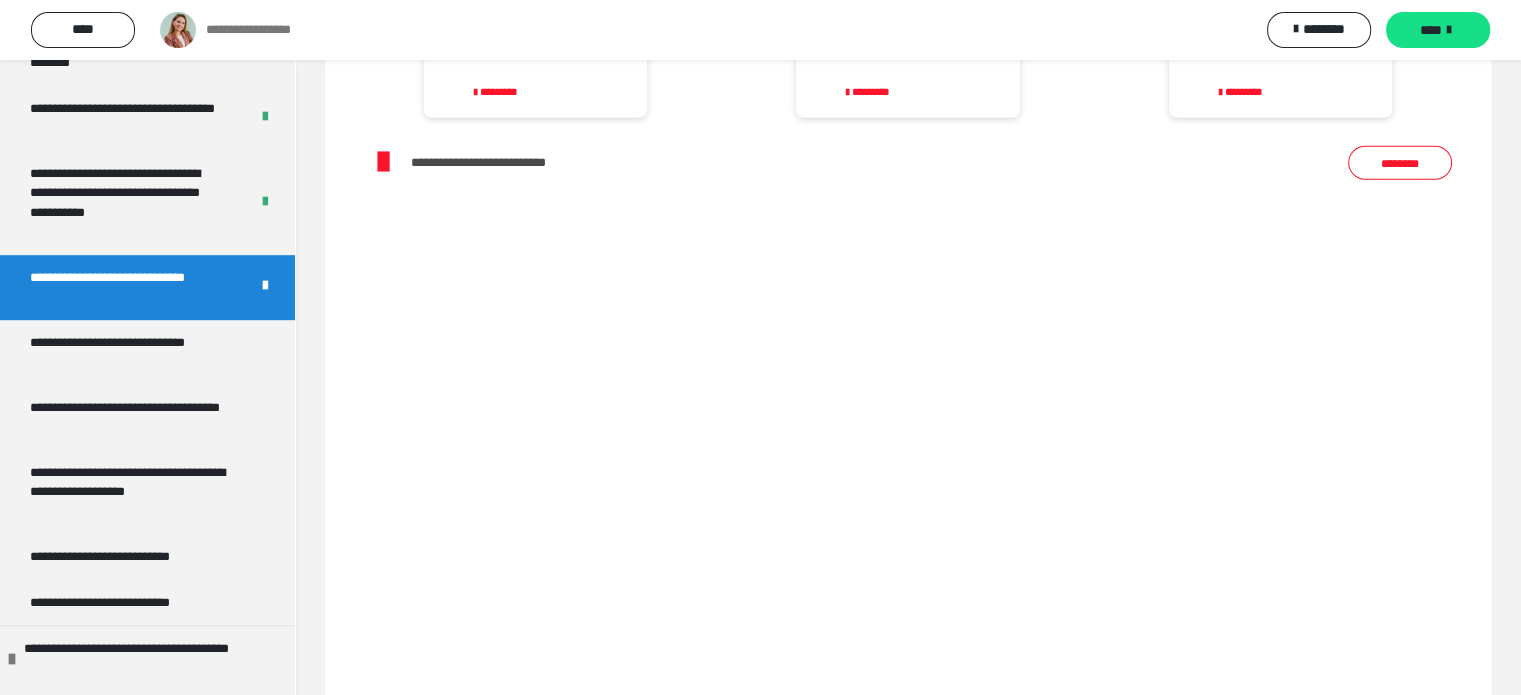 scroll, scrollTop: 5324, scrollLeft: 0, axis: vertical 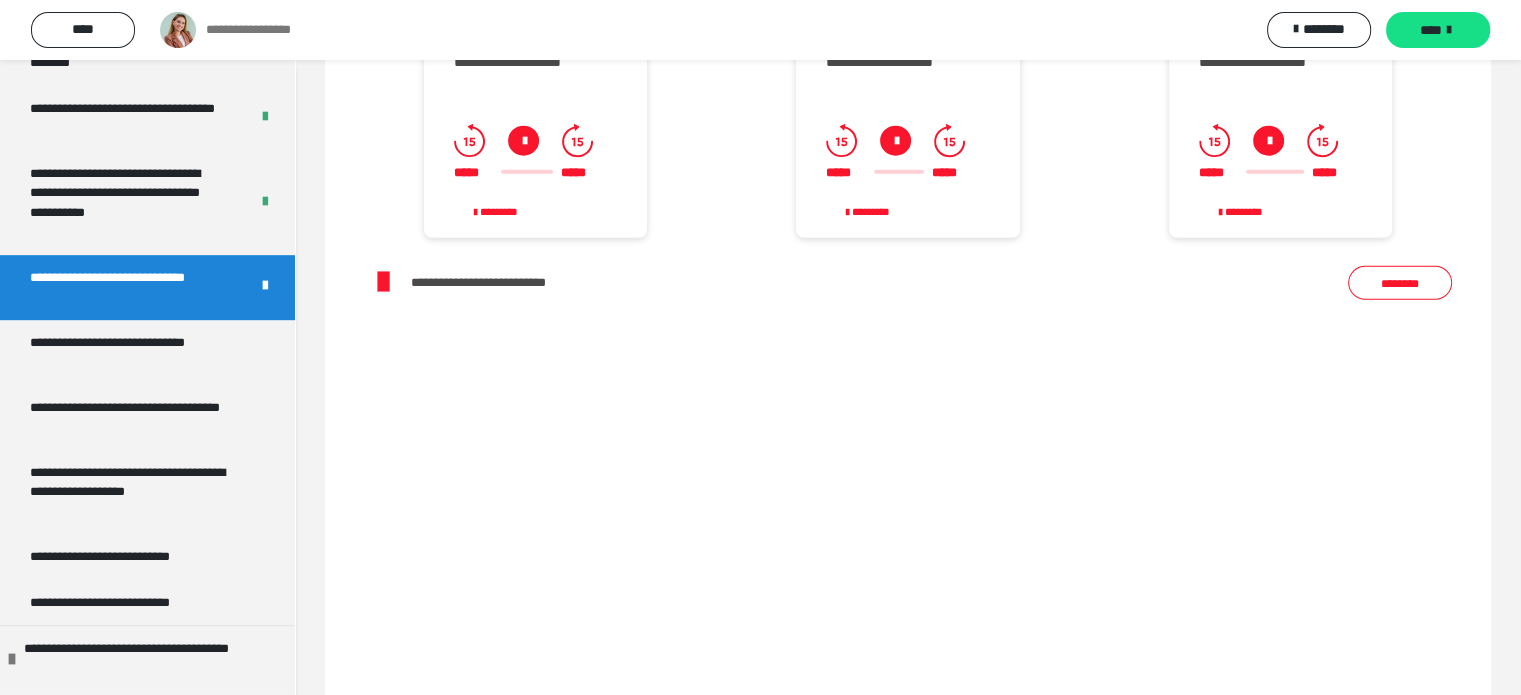 click at bounding box center (523, 141) 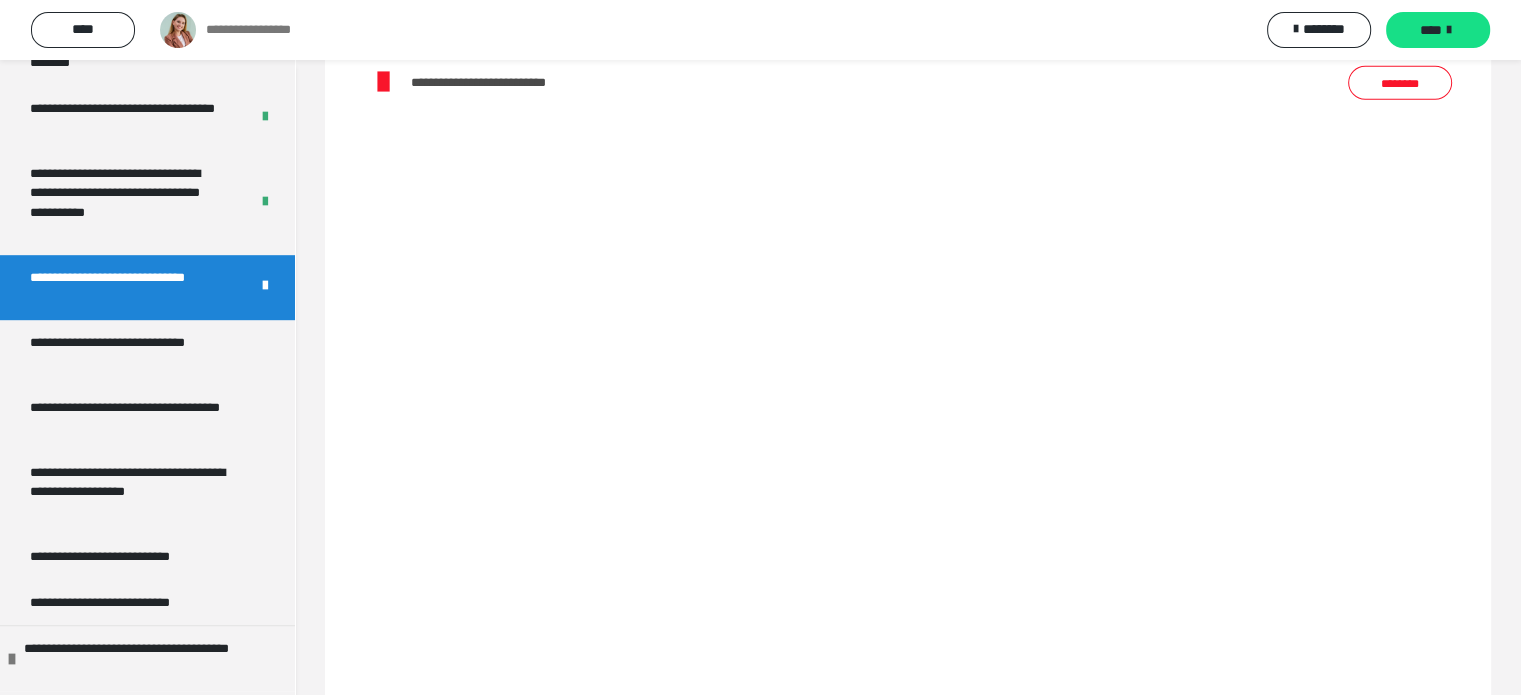 scroll, scrollTop: 5424, scrollLeft: 0, axis: vertical 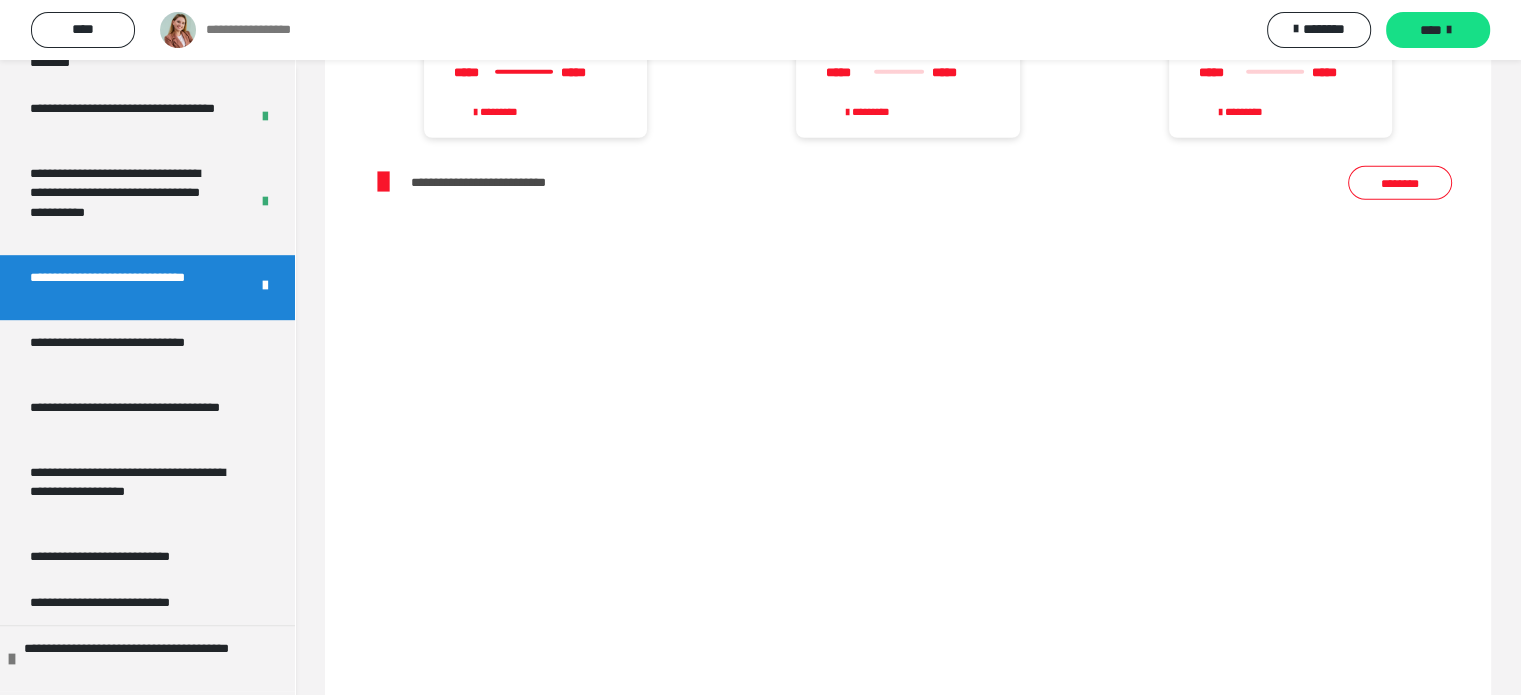 click at bounding box center (895, 41) 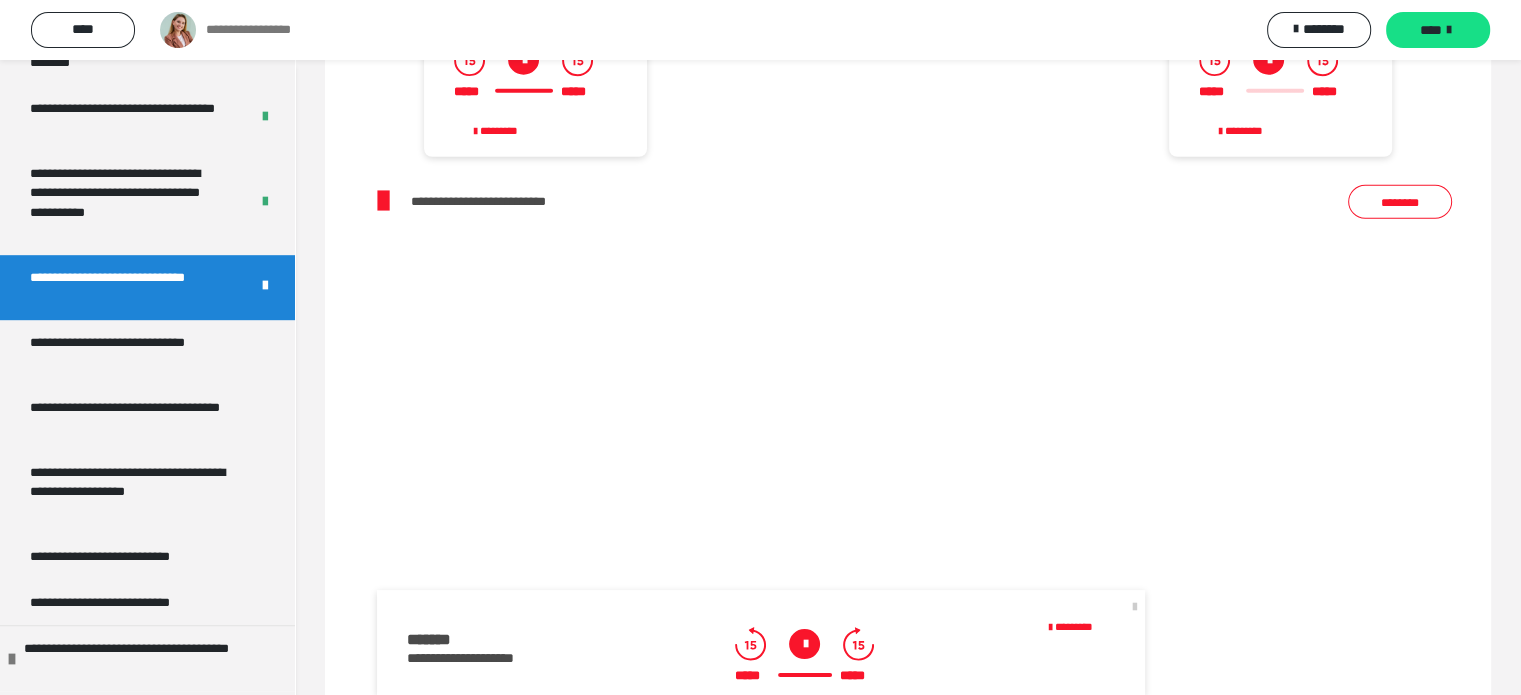 scroll, scrollTop: 5224, scrollLeft: 0, axis: vertical 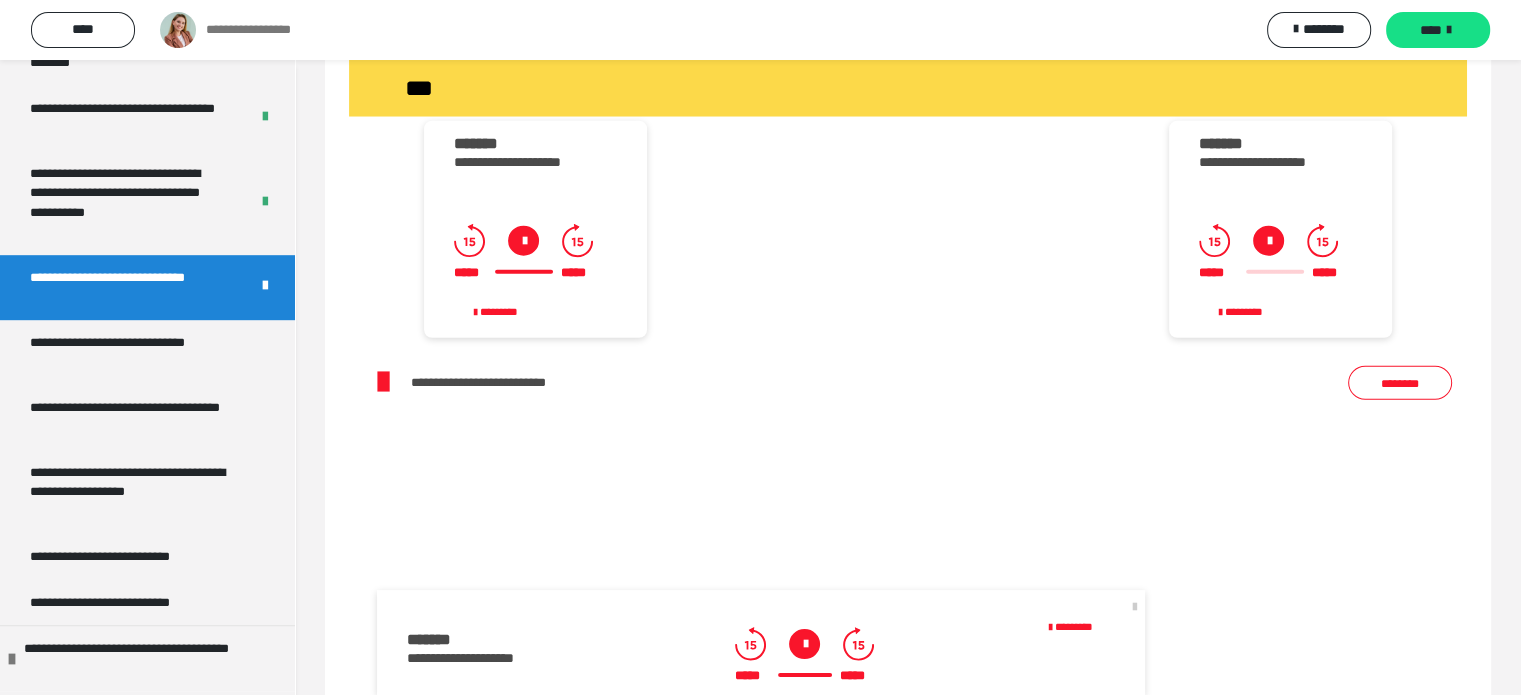 click at bounding box center (1268, 241) 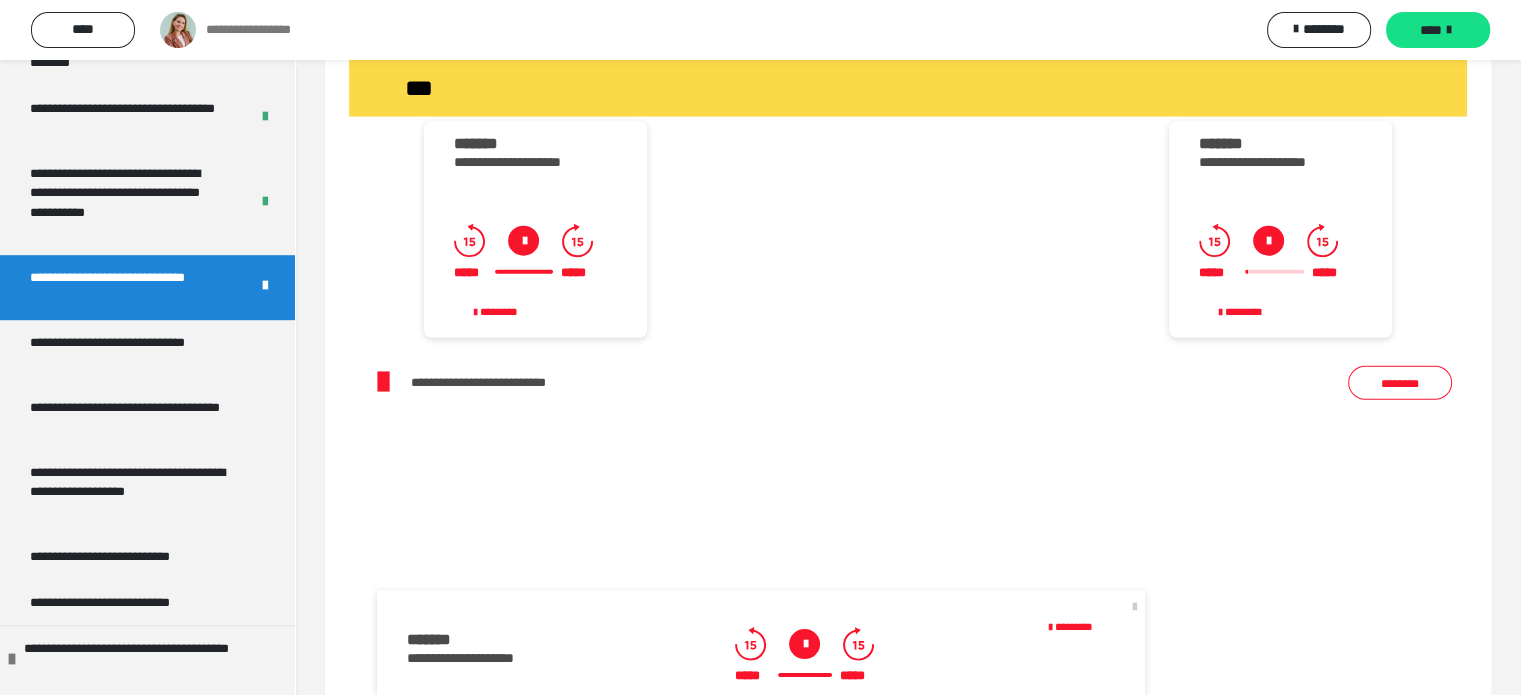 click on "********" at bounding box center [1400, 383] 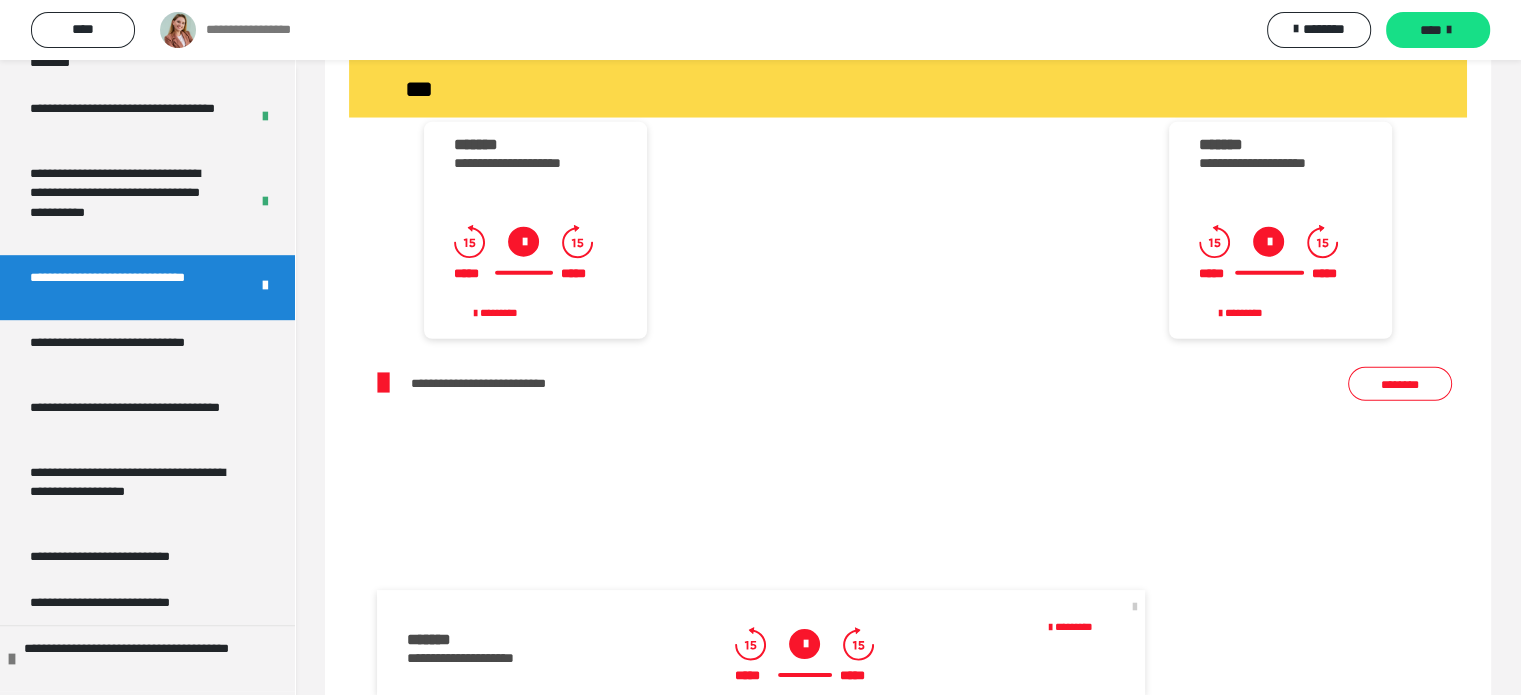 scroll, scrollTop: 5224, scrollLeft: 0, axis: vertical 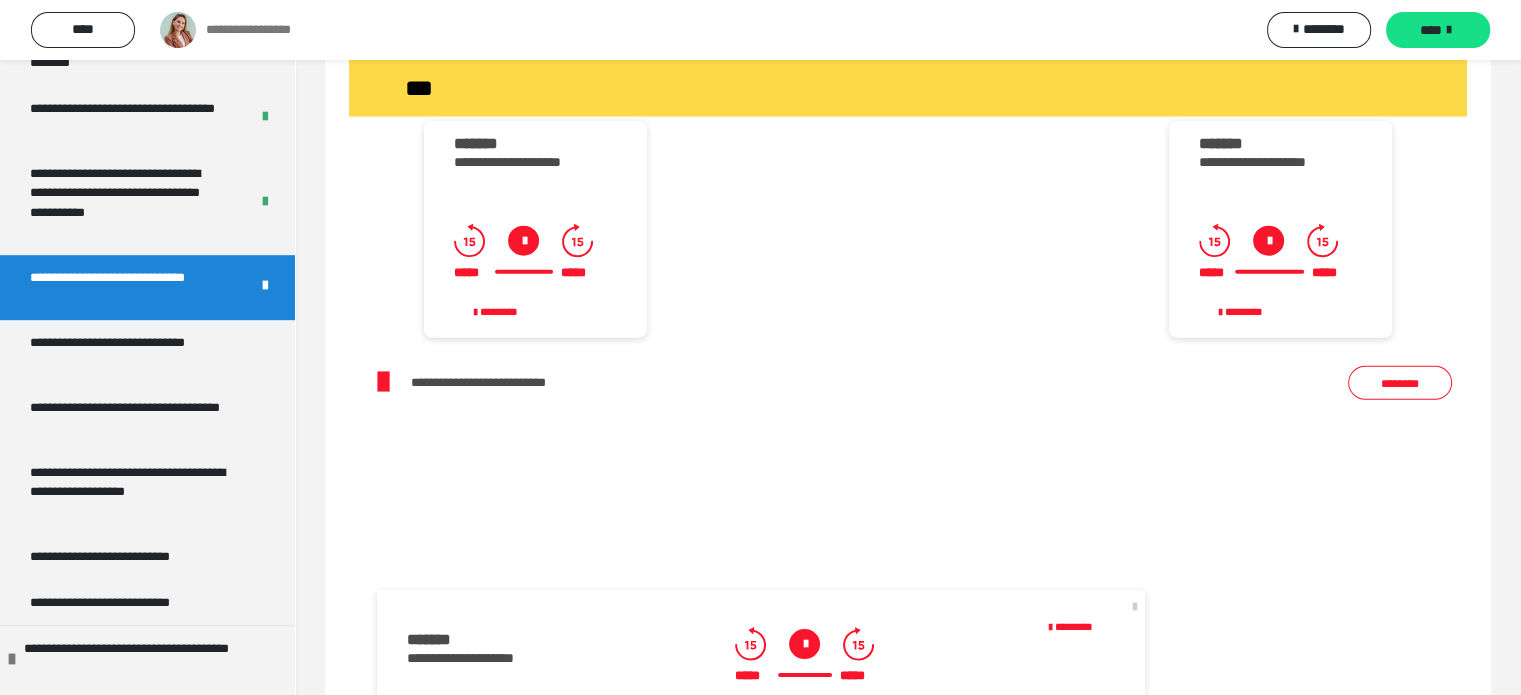 click at bounding box center (1268, 241) 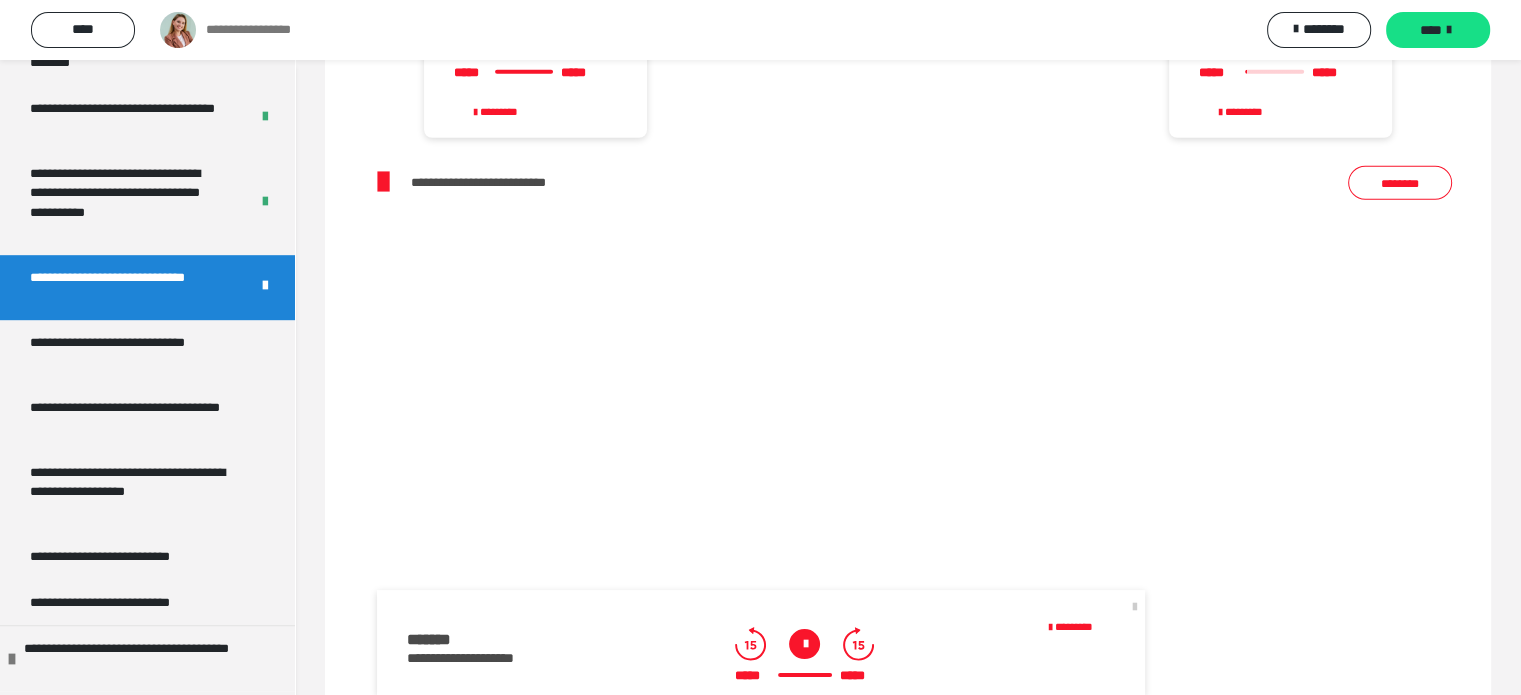 scroll, scrollTop: 5224, scrollLeft: 0, axis: vertical 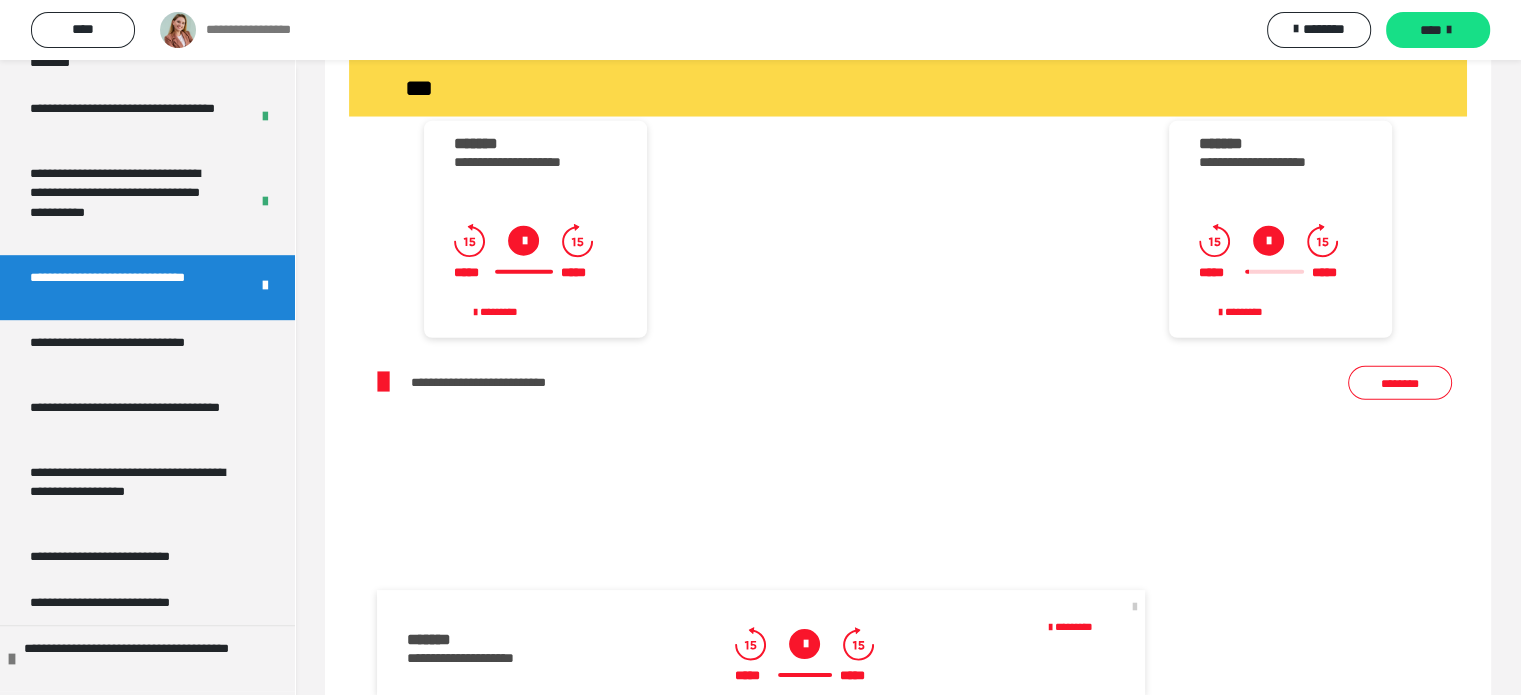 click at bounding box center [1268, 241] 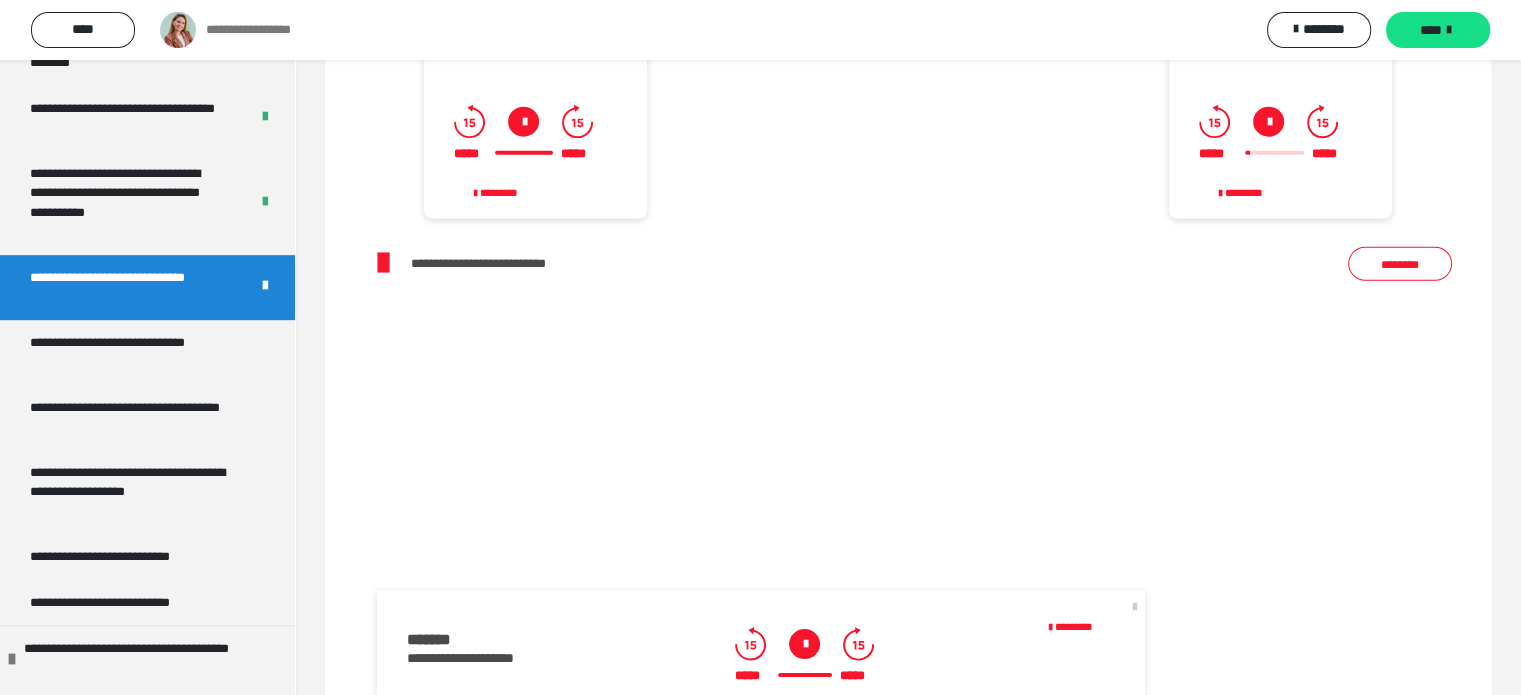 scroll, scrollTop: 5424, scrollLeft: 0, axis: vertical 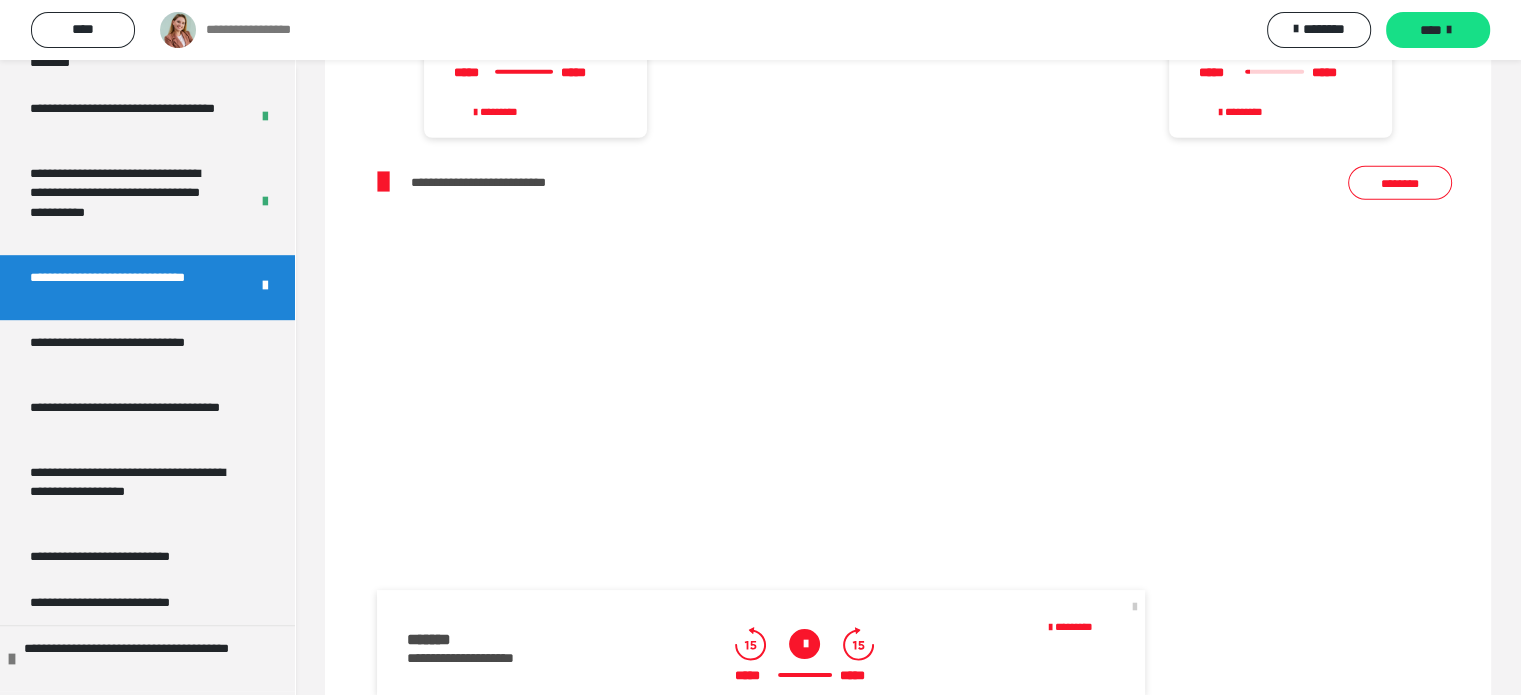 click at bounding box center [804, 644] 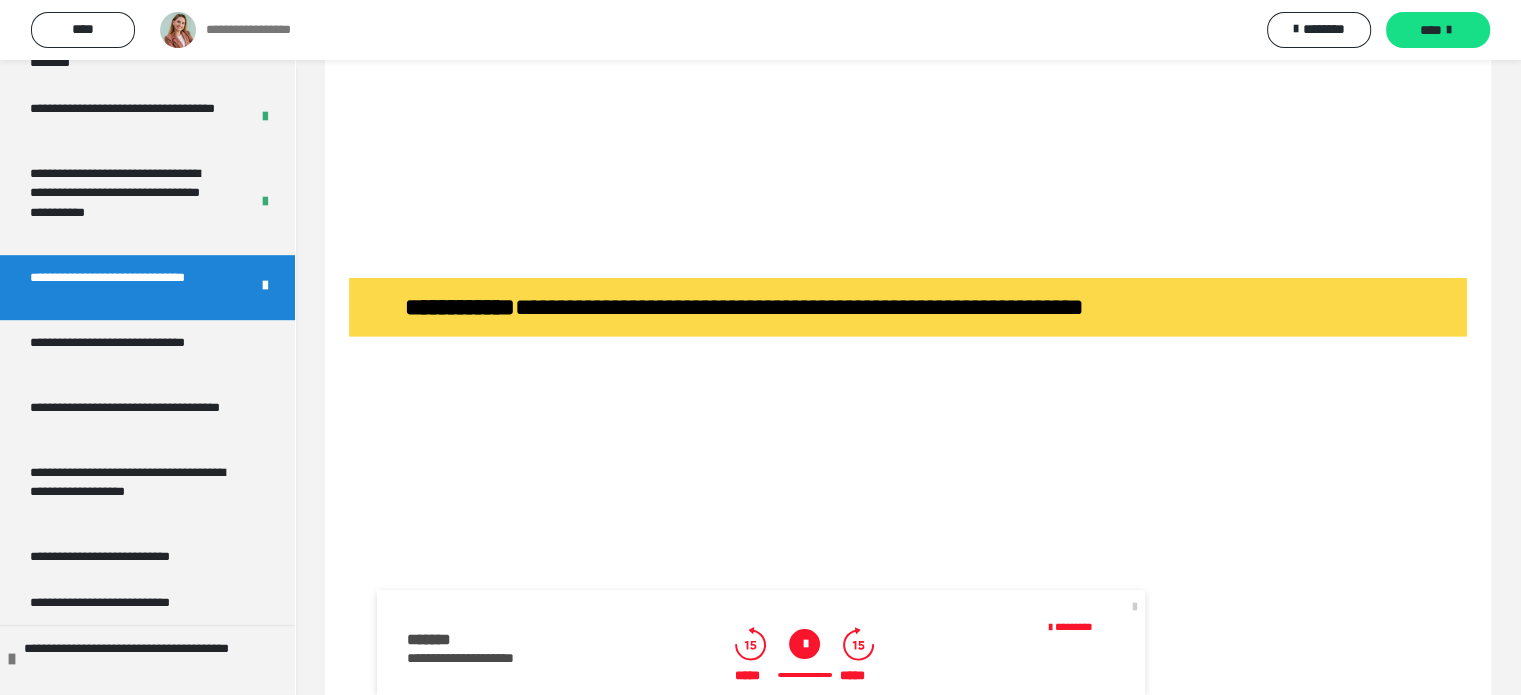 scroll, scrollTop: 6324, scrollLeft: 0, axis: vertical 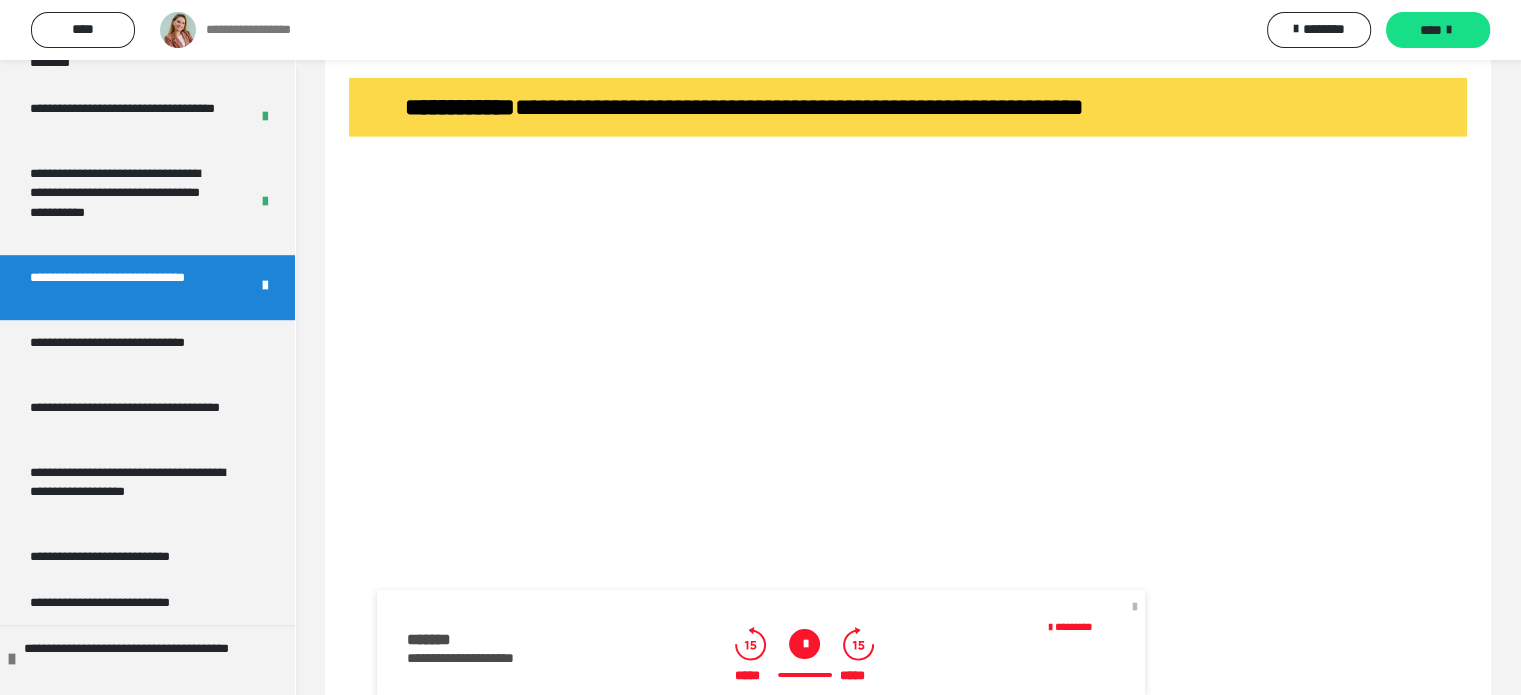 click at bounding box center [1135, 606] 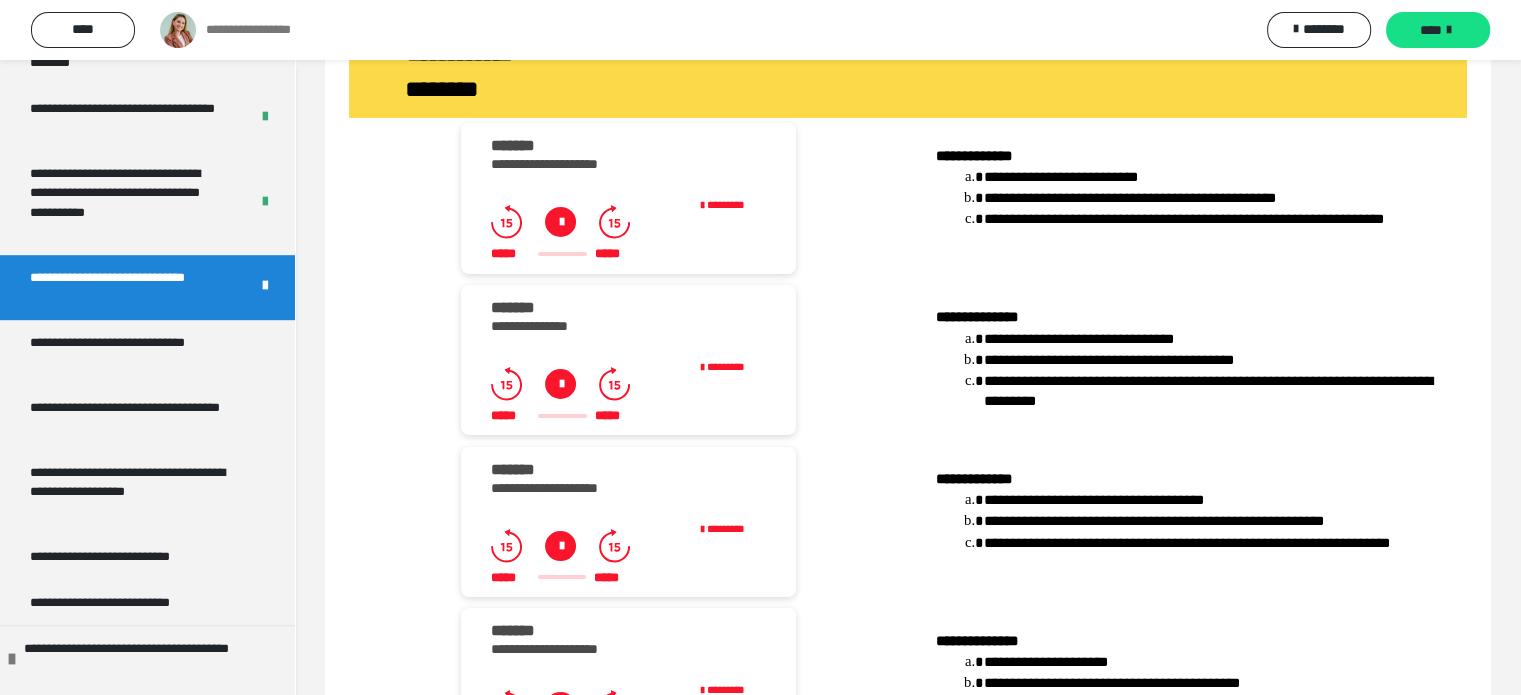 scroll, scrollTop: 7224, scrollLeft: 0, axis: vertical 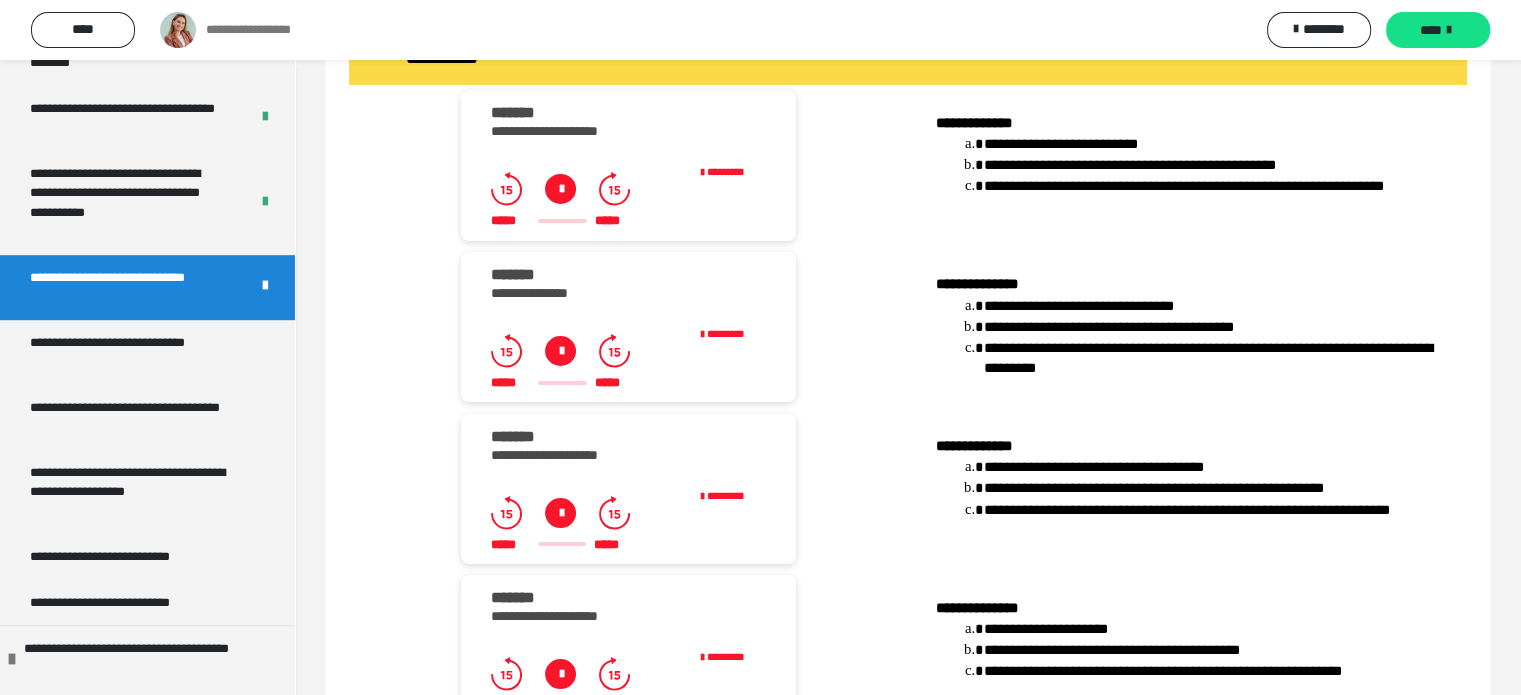 click at bounding box center [560, 189] 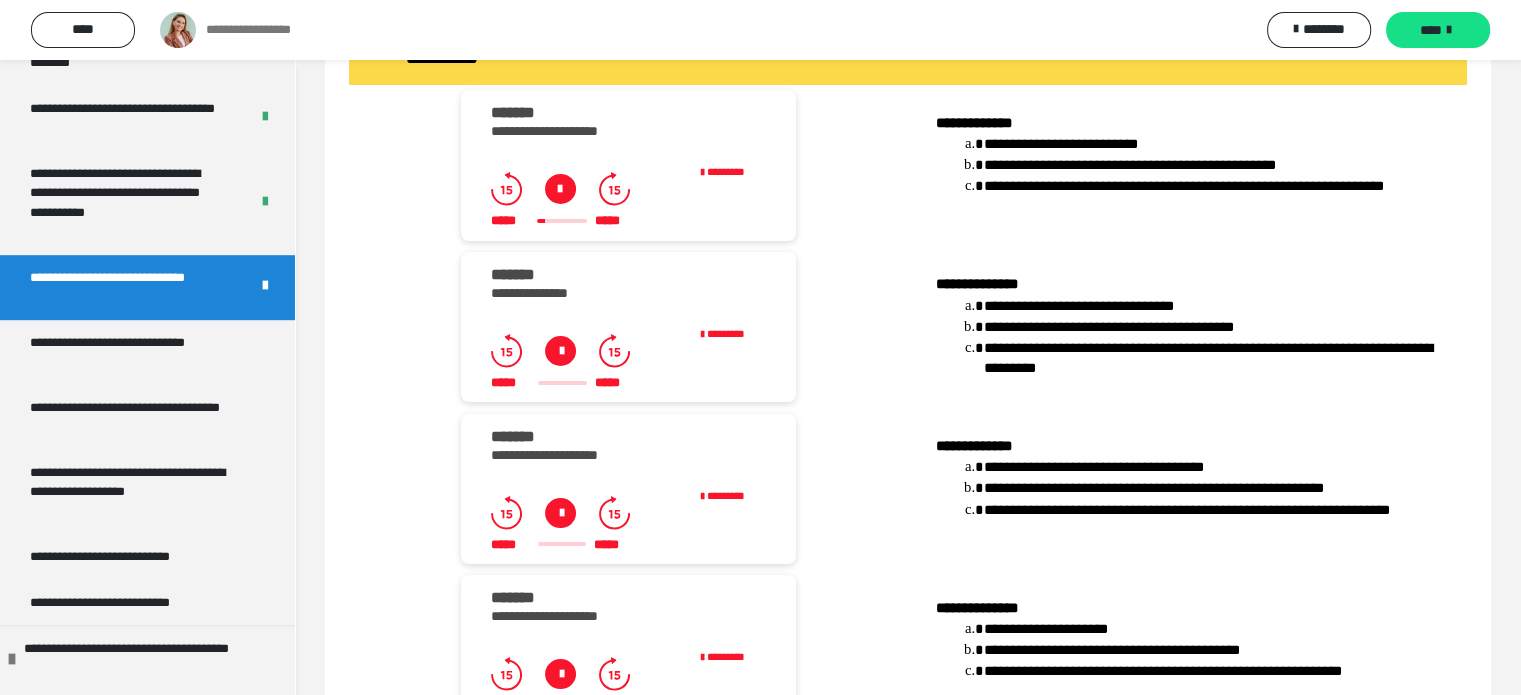 click at bounding box center (560, 189) 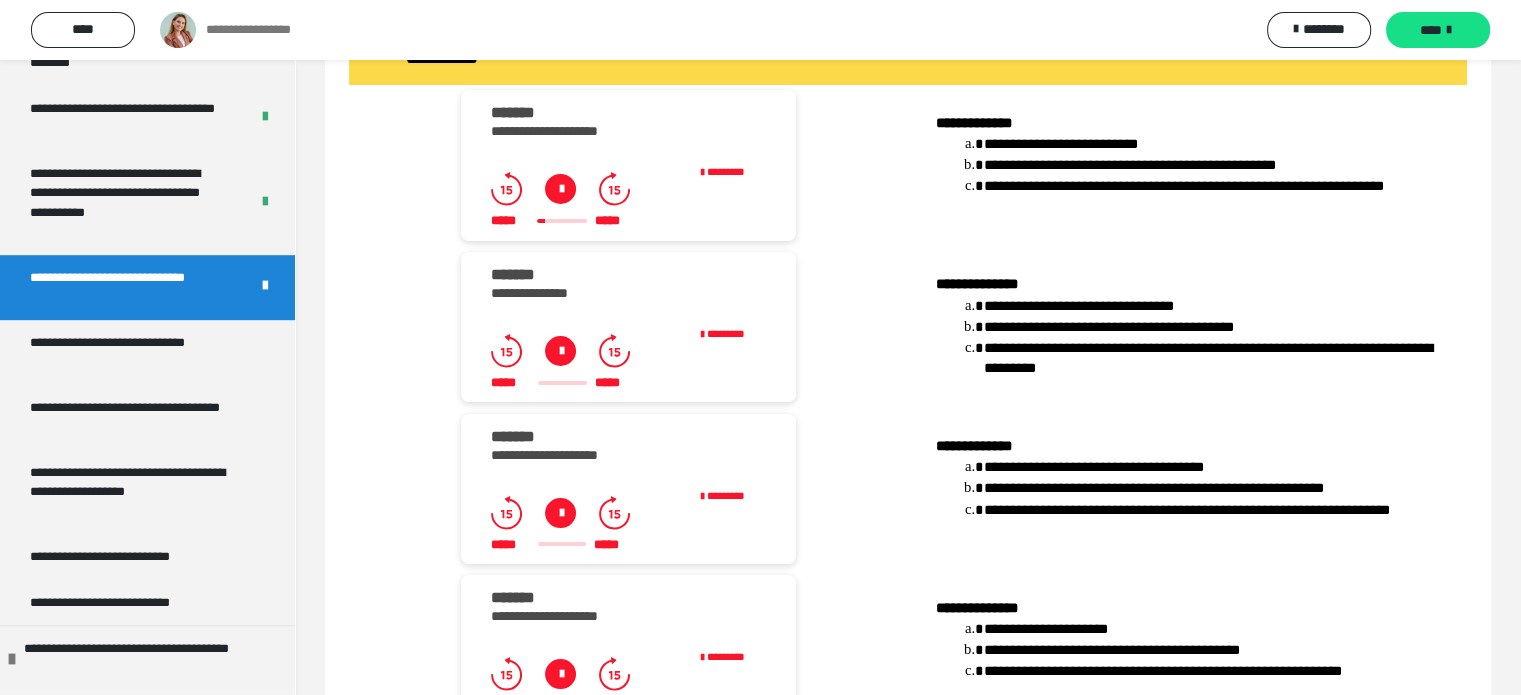 click at bounding box center [560, 189] 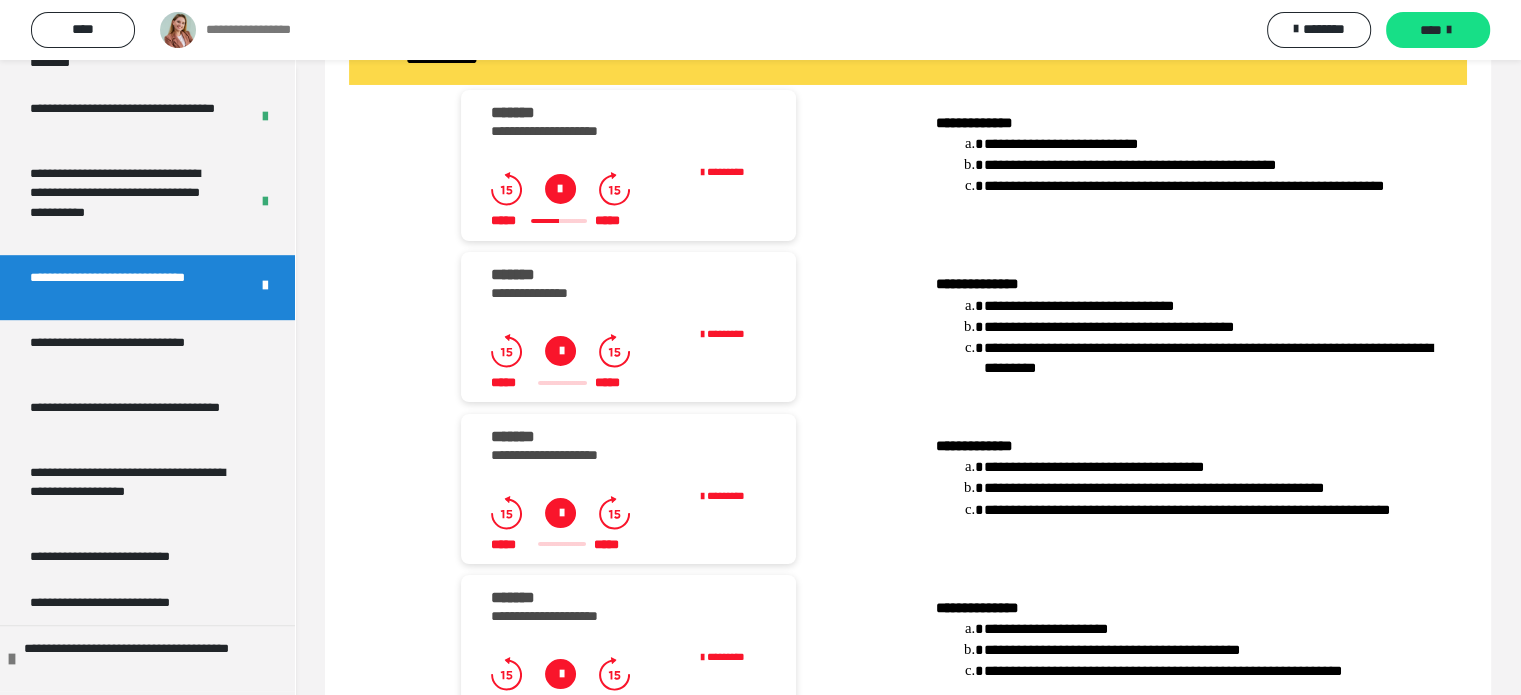 click at bounding box center [560, 189] 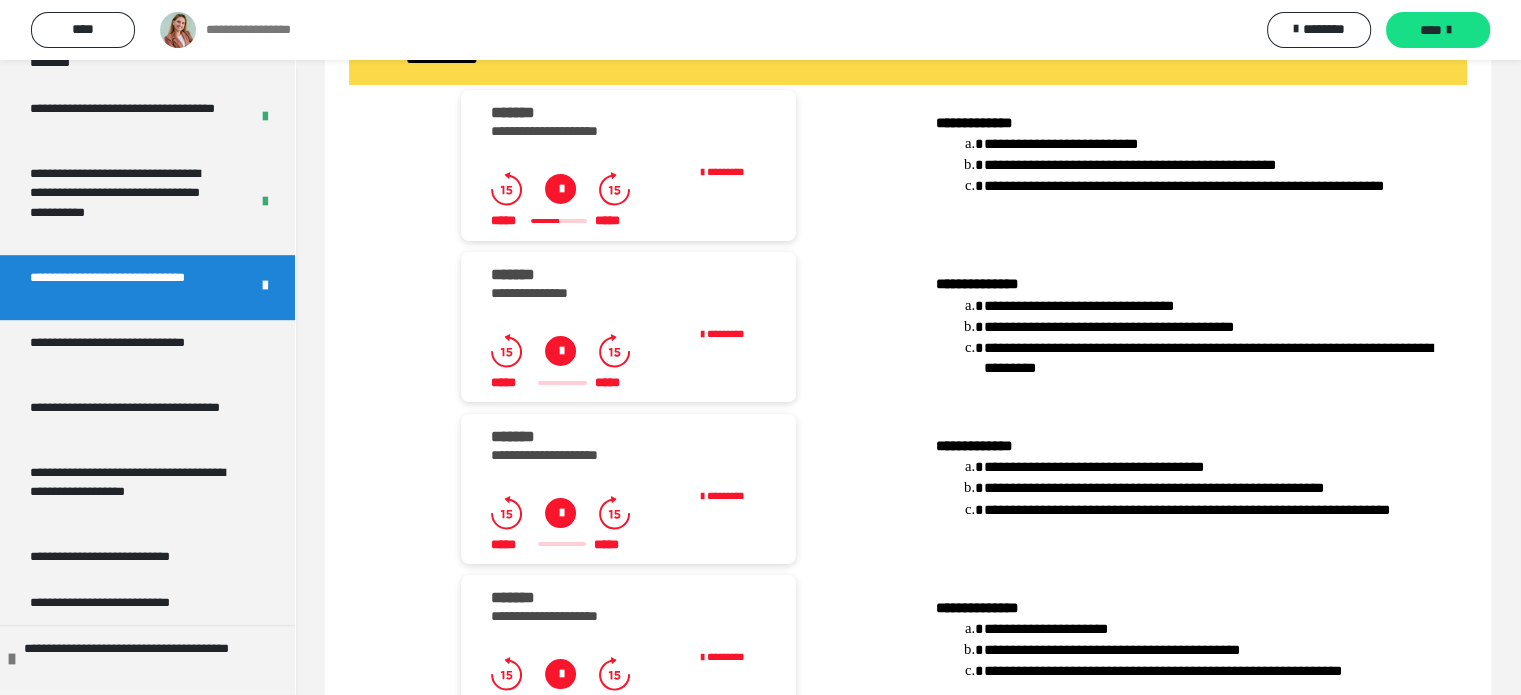 click at bounding box center [560, 189] 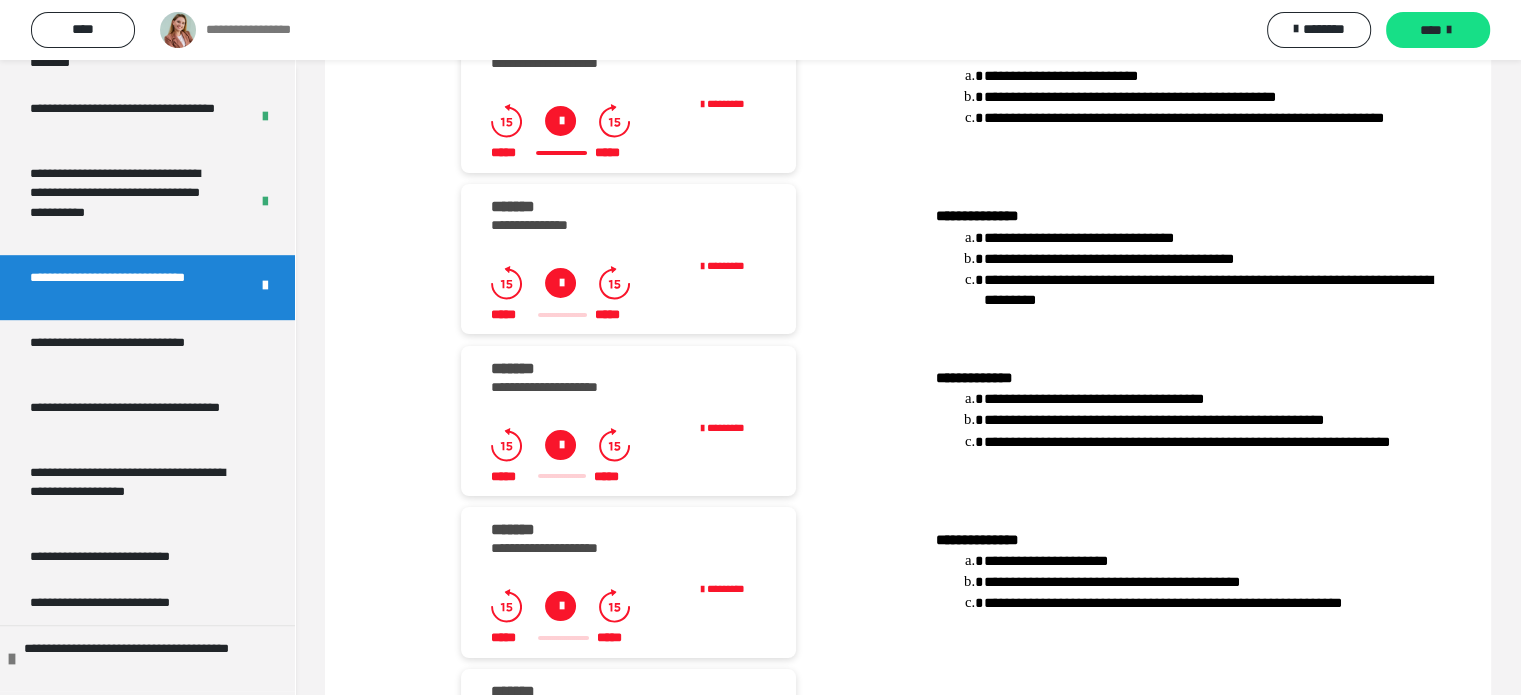 scroll, scrollTop: 7324, scrollLeft: 0, axis: vertical 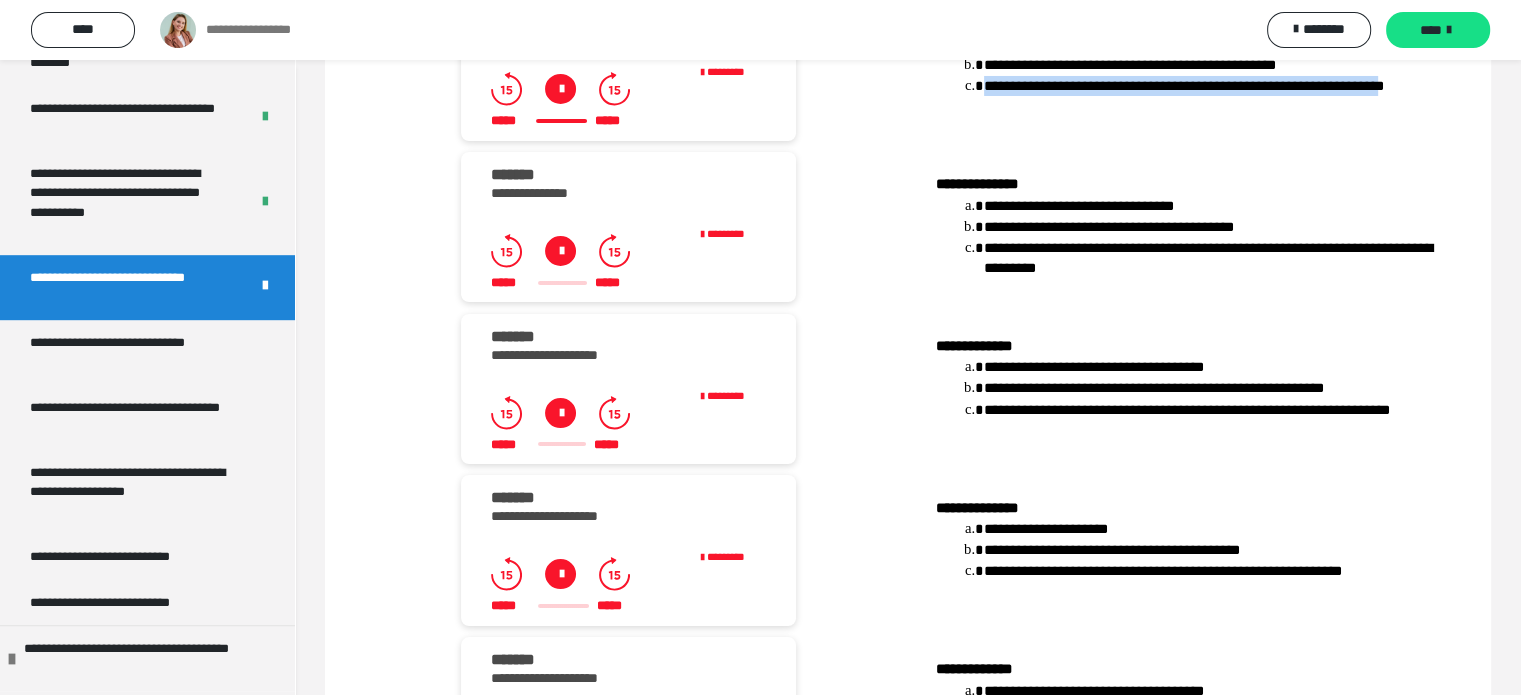 drag, startPoint x: 1448, startPoint y: 158, endPoint x: 1432, endPoint y: 163, distance: 16.763054 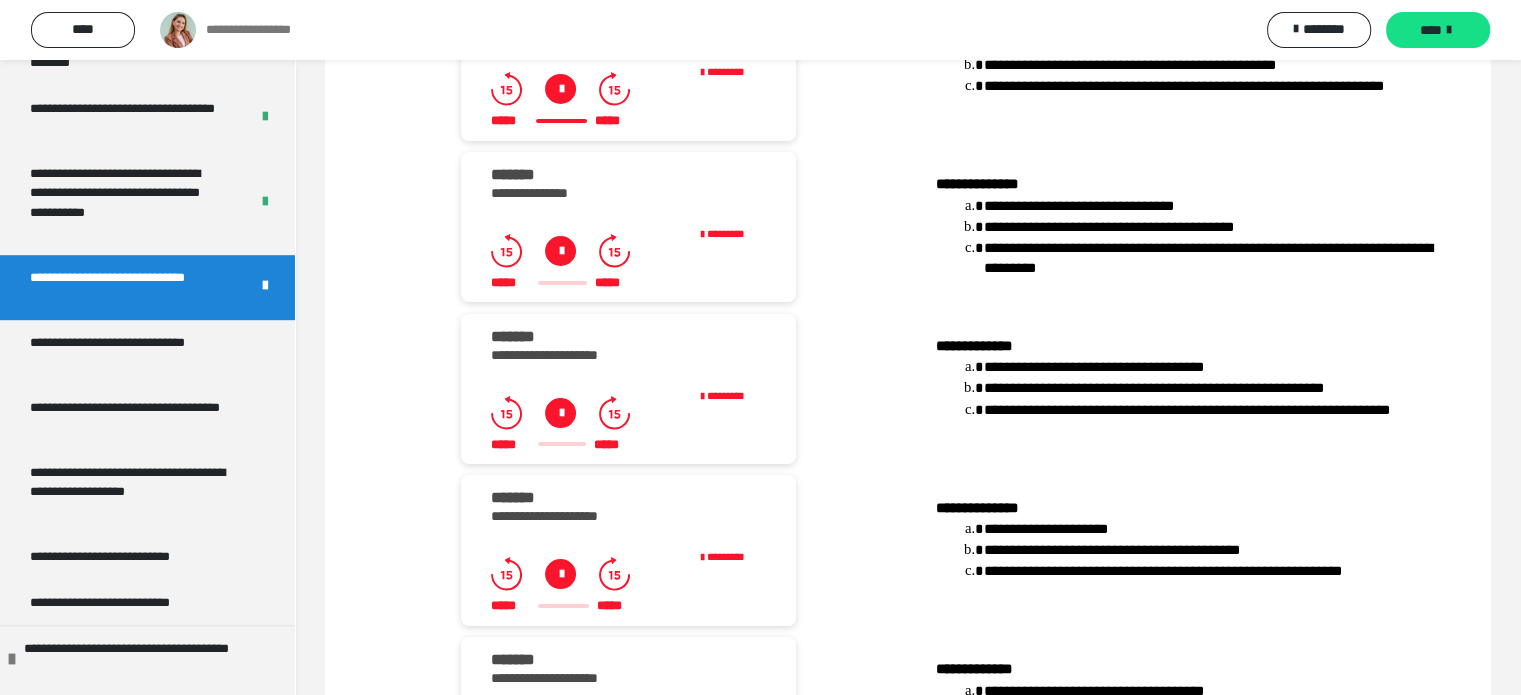 click on "**********" at bounding box center (1187, 227) 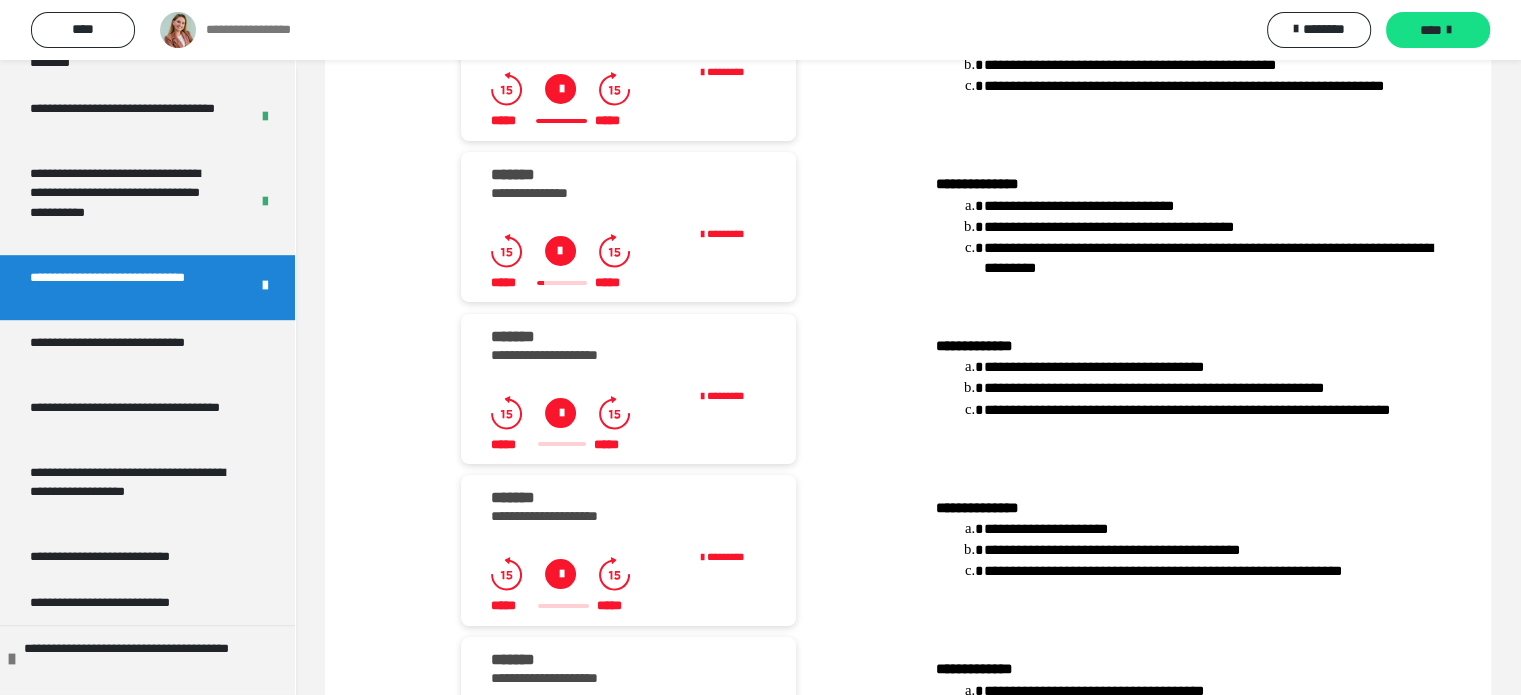 click at bounding box center (560, 251) 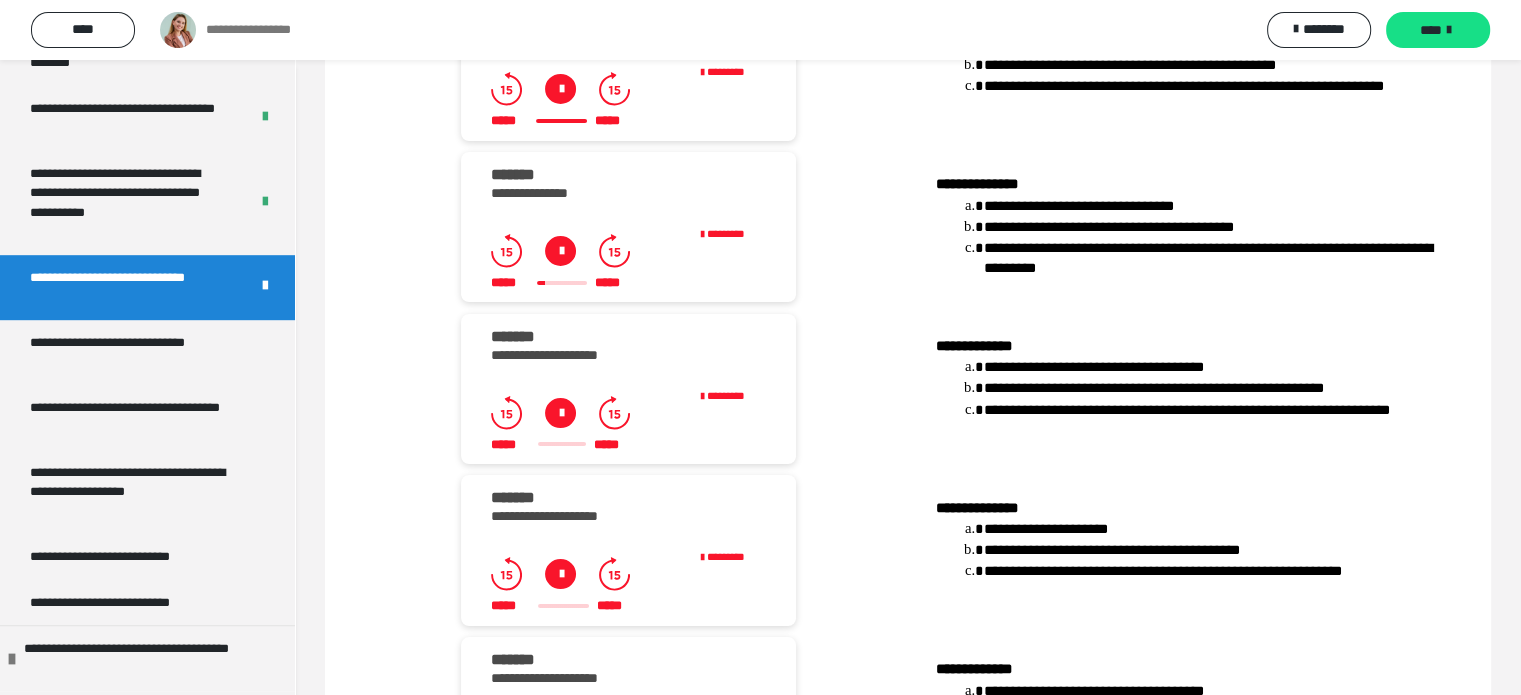 click at bounding box center [560, 251] 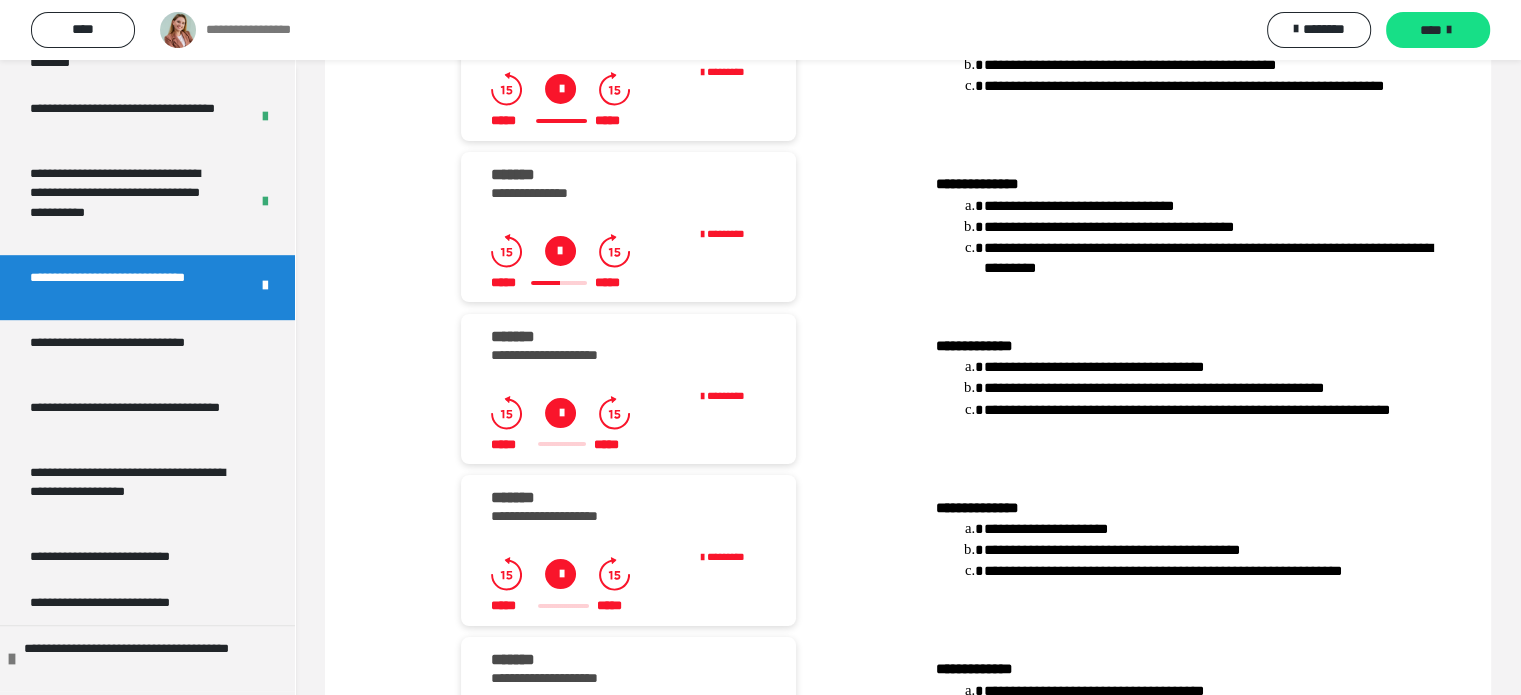 click at bounding box center (560, 251) 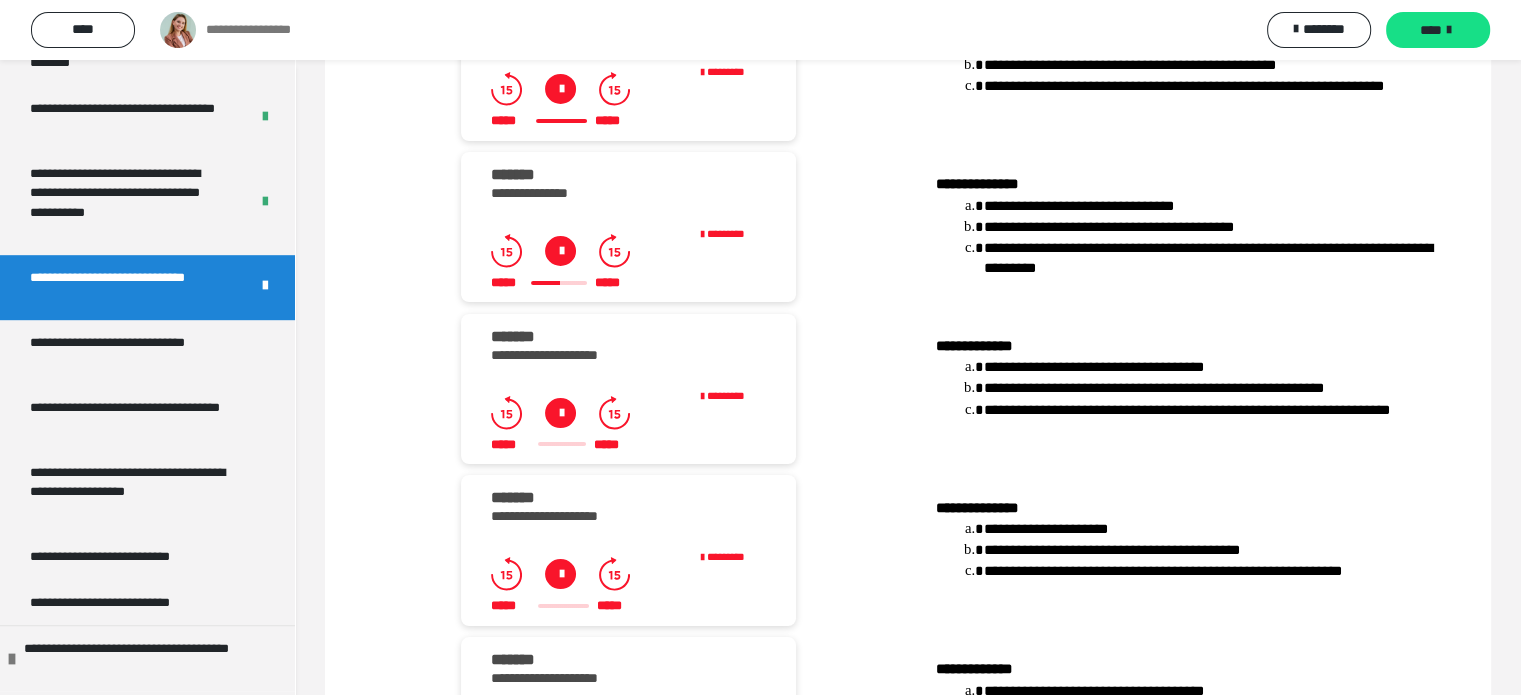 click at bounding box center [560, 251] 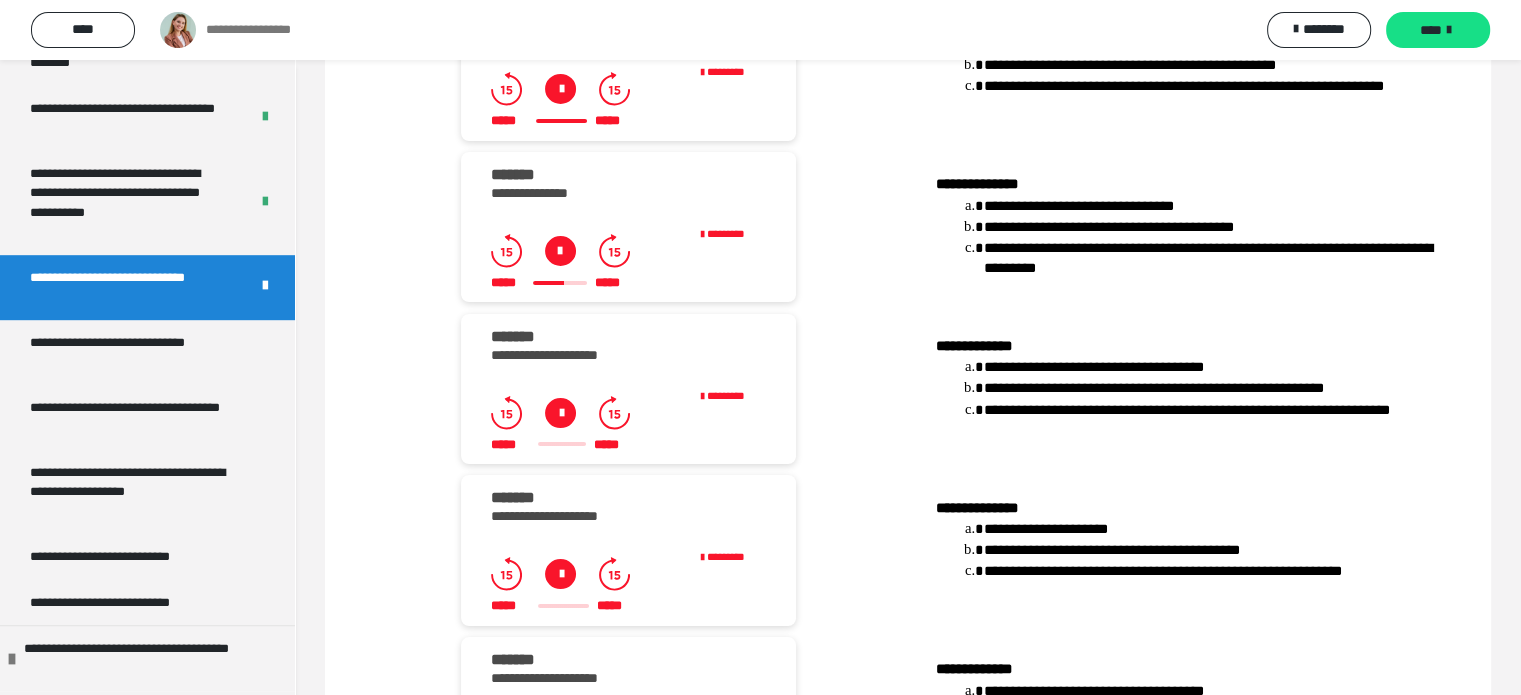 click at bounding box center (560, 251) 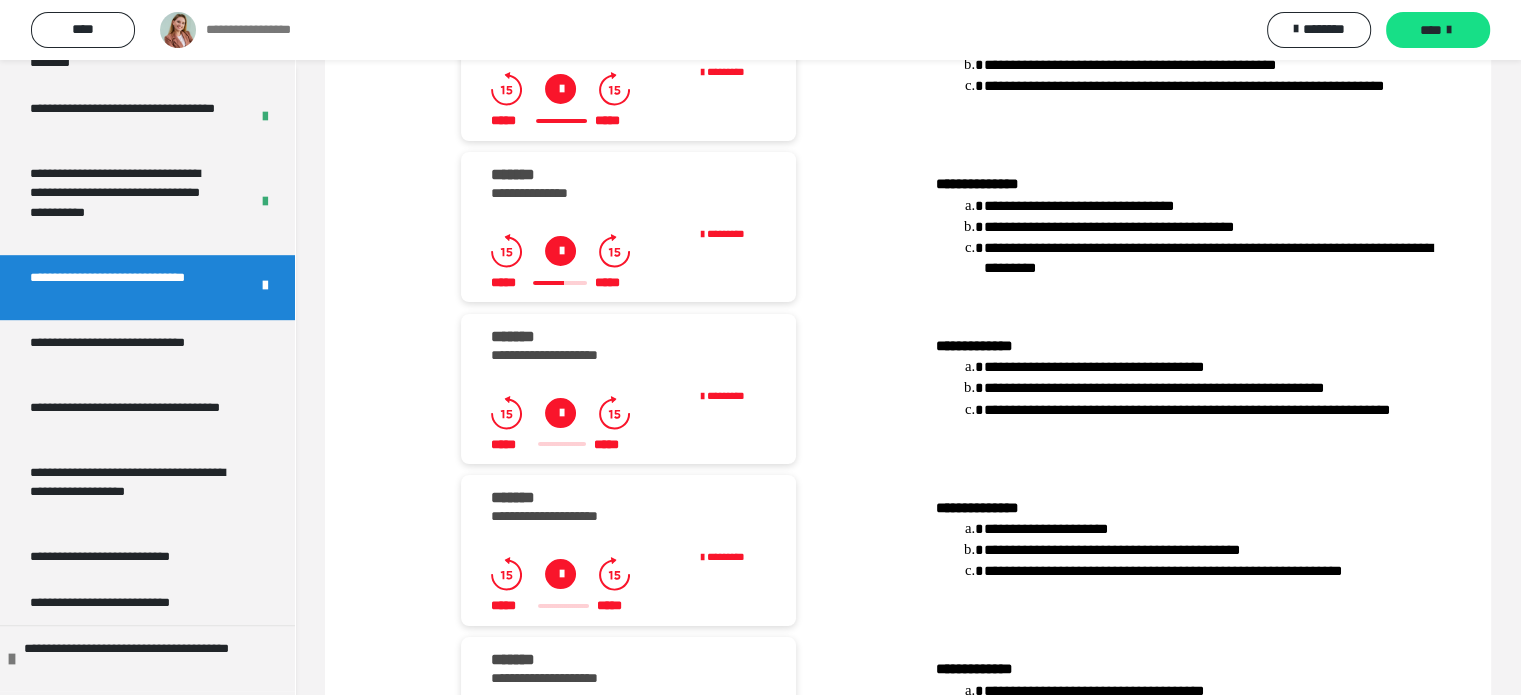 click at bounding box center [560, 251] 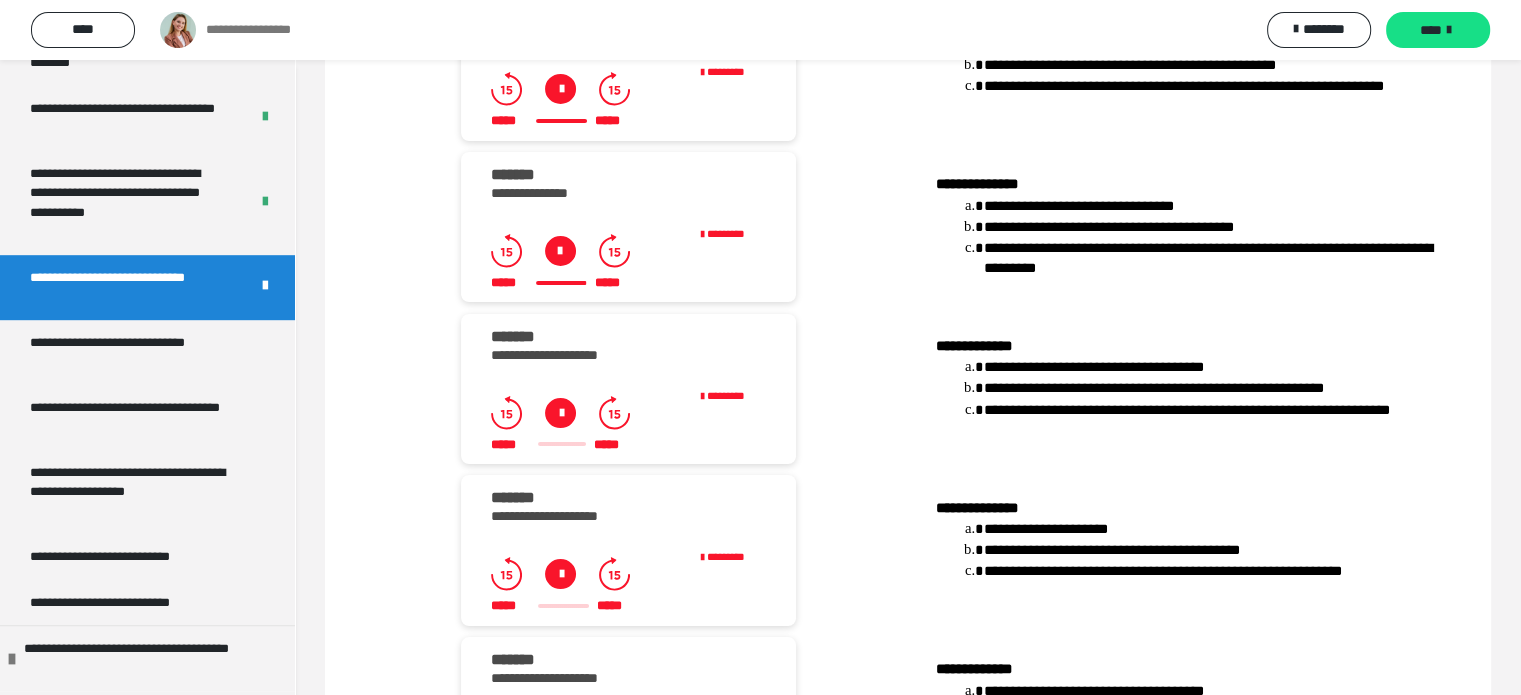click at bounding box center (560, 251) 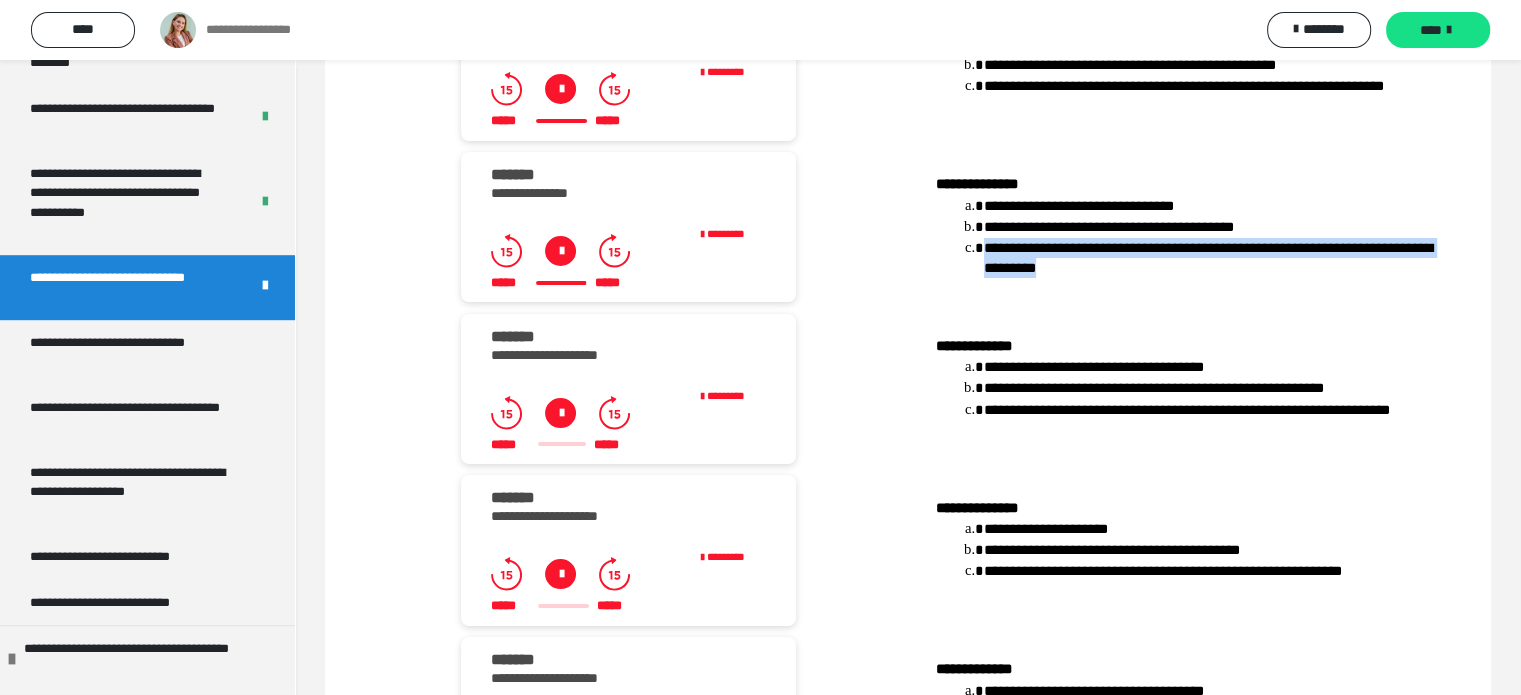 drag, startPoint x: 1132, startPoint y: 335, endPoint x: 1008, endPoint y: 327, distance: 124.2578 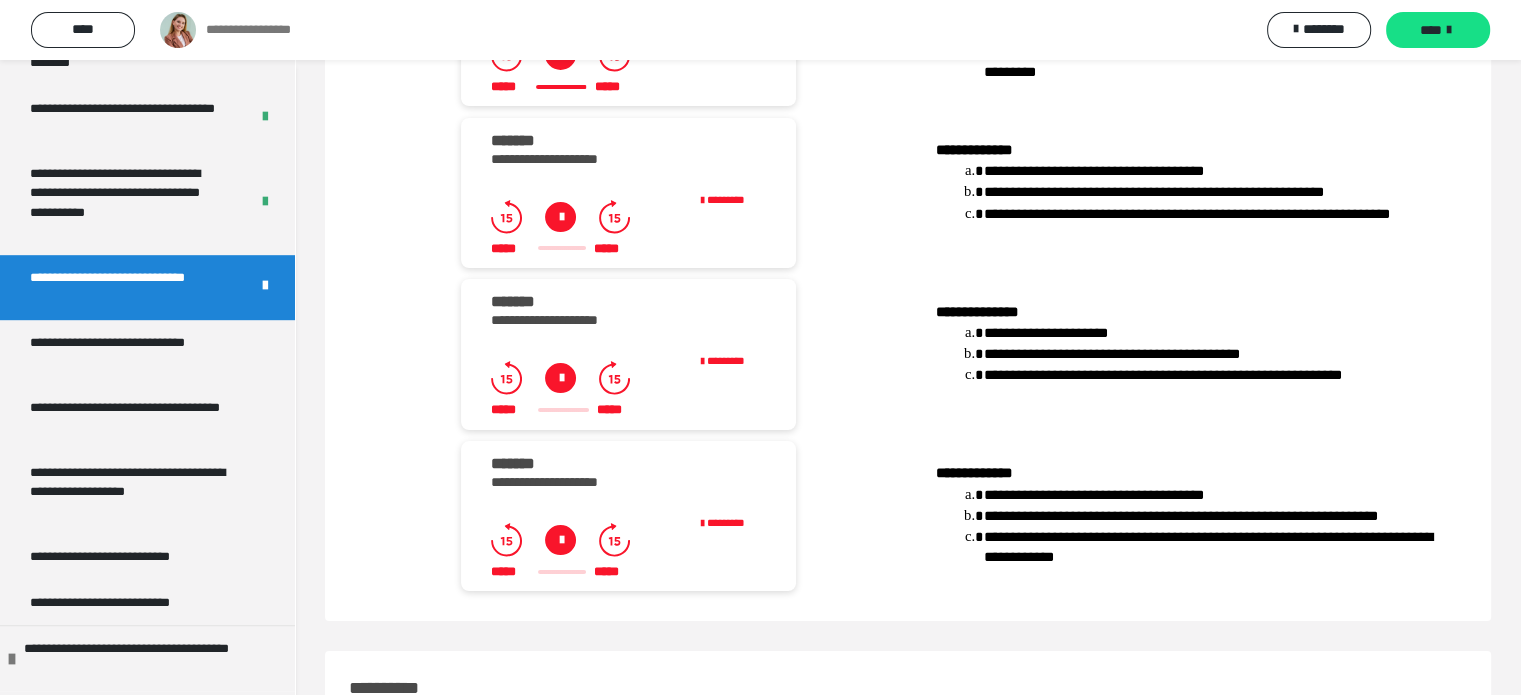 scroll, scrollTop: 7524, scrollLeft: 0, axis: vertical 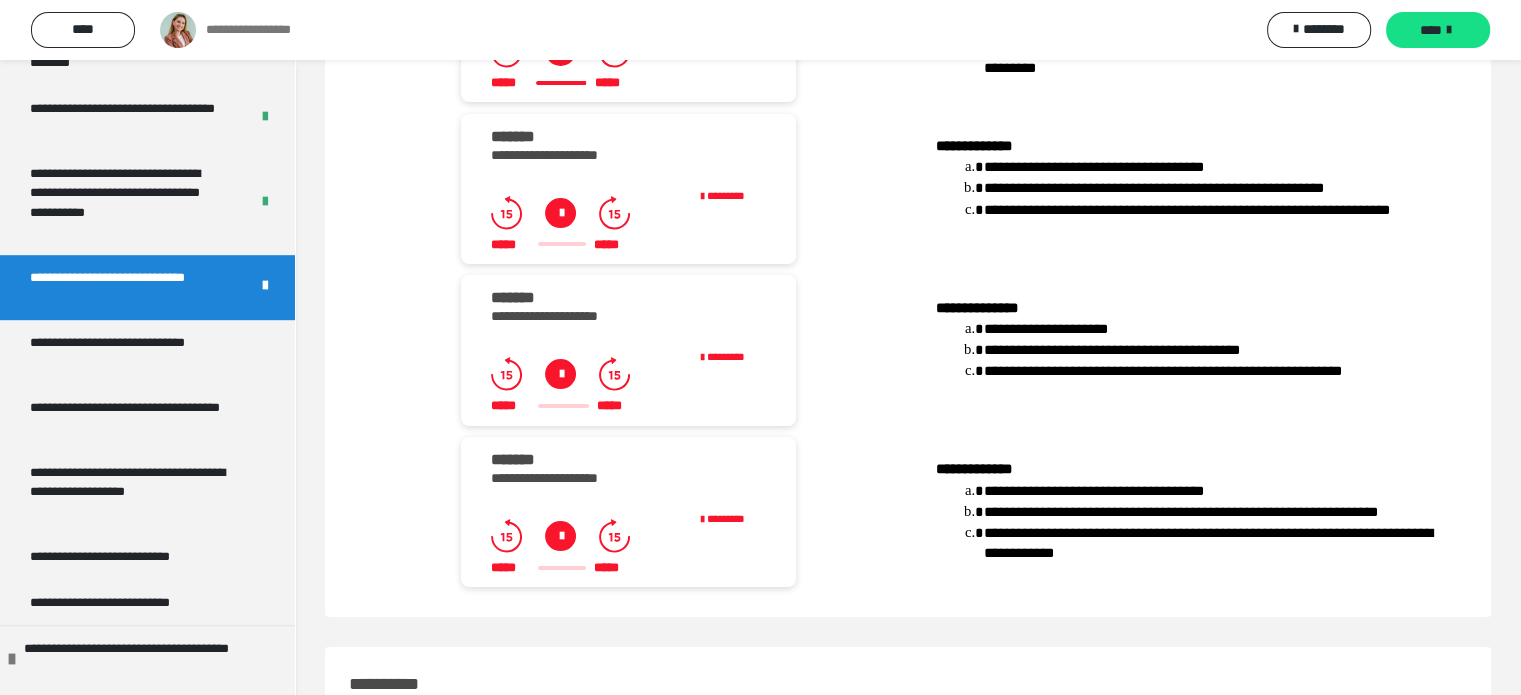 click at bounding box center (560, 213) 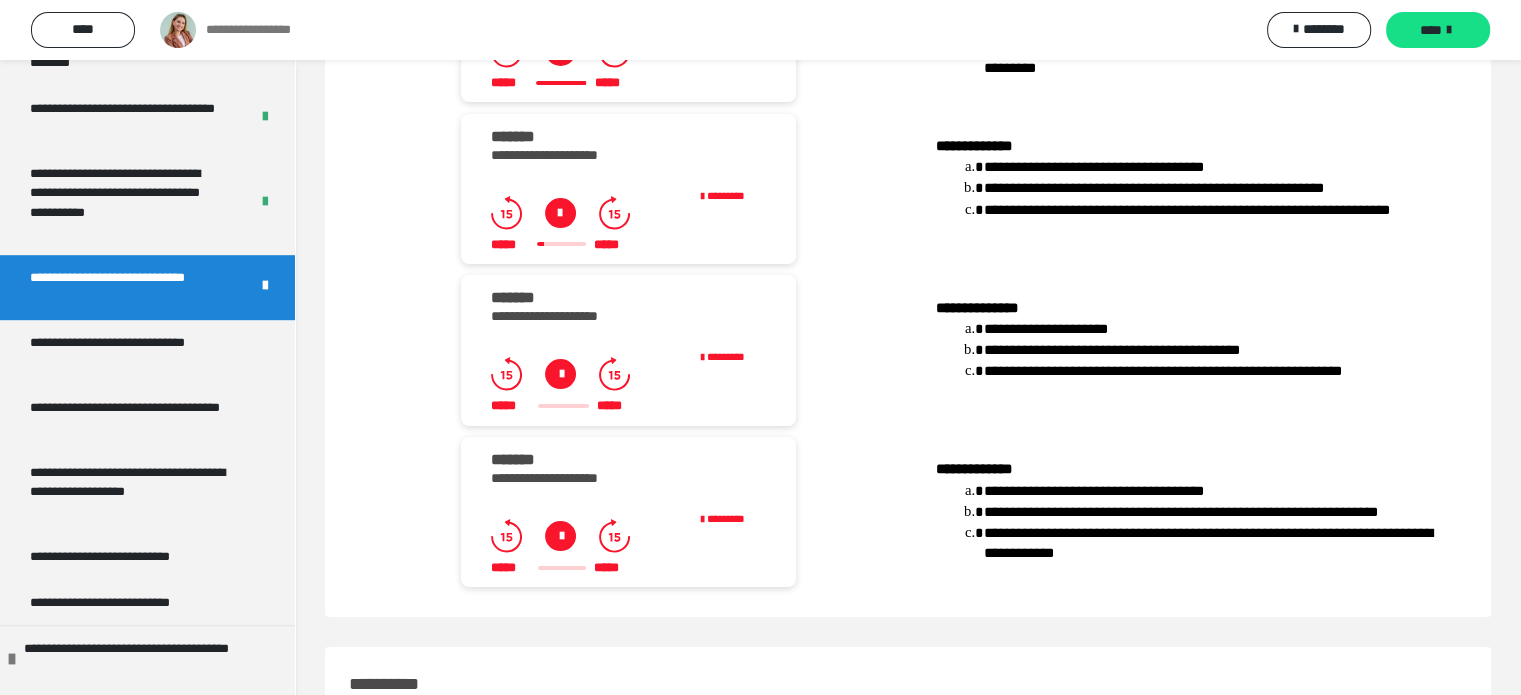 click at bounding box center (560, 213) 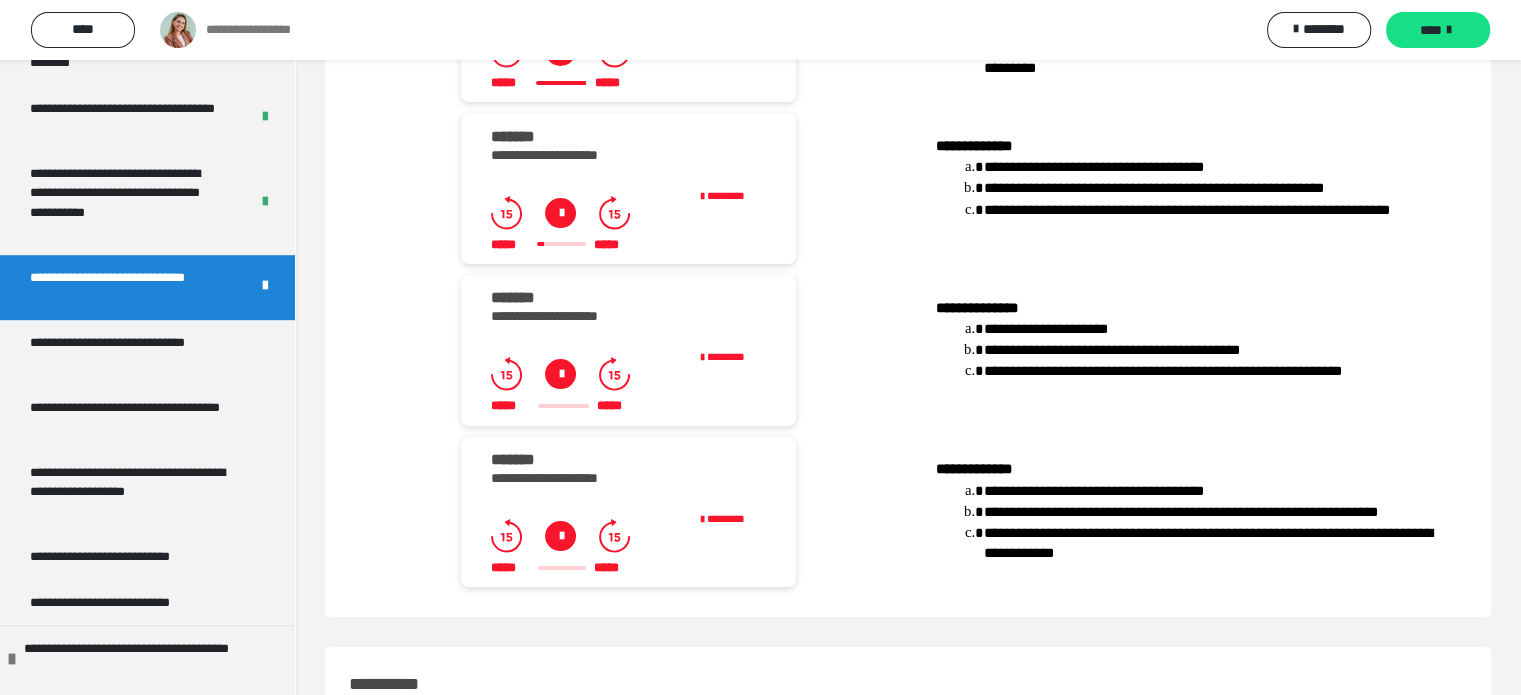 click at bounding box center (560, 213) 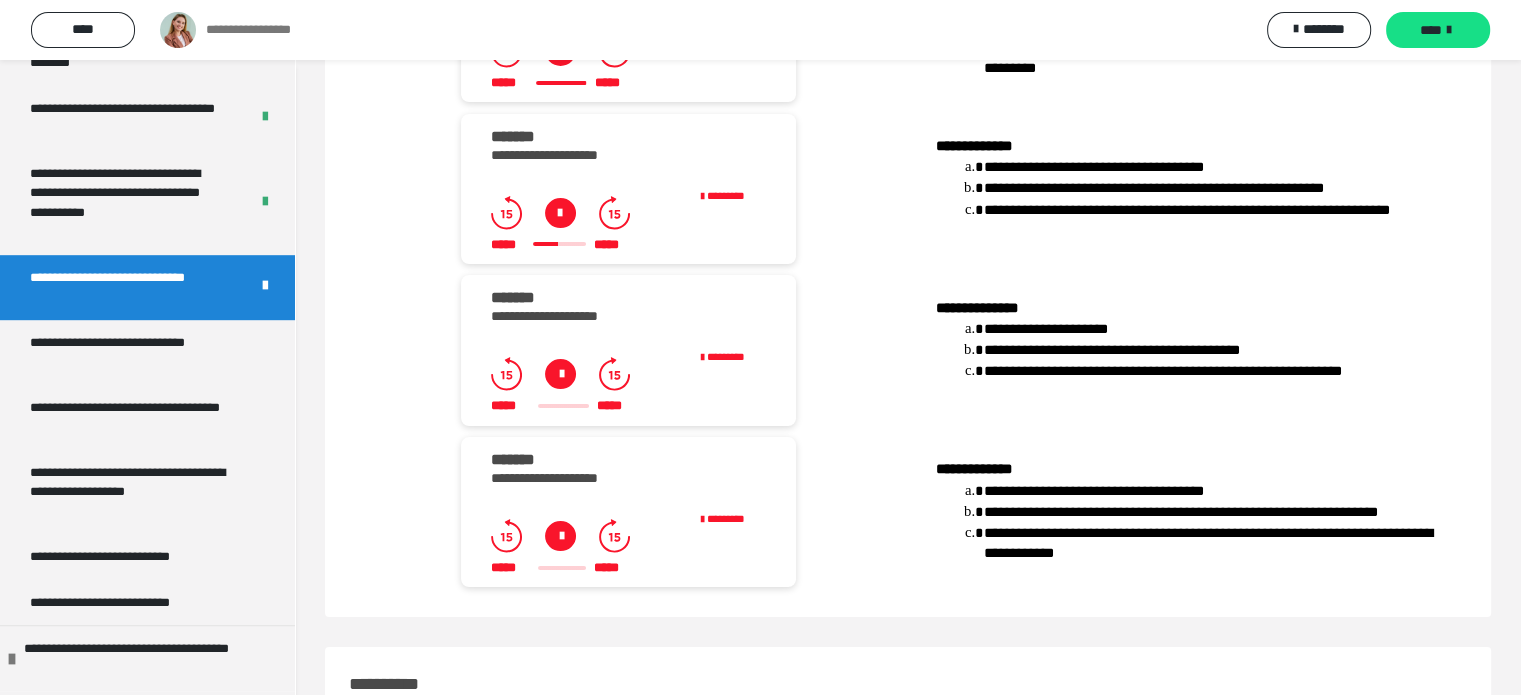 click at bounding box center (560, 213) 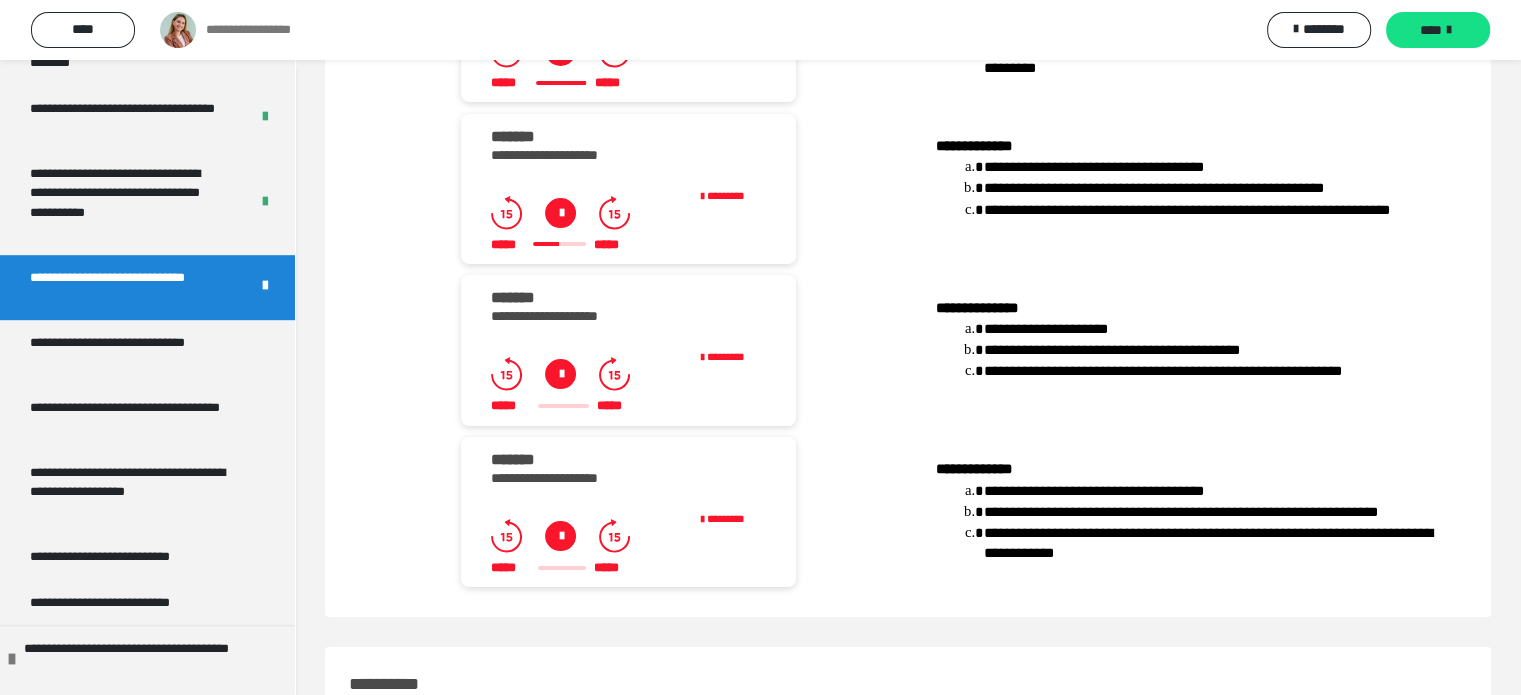 click at bounding box center (560, 213) 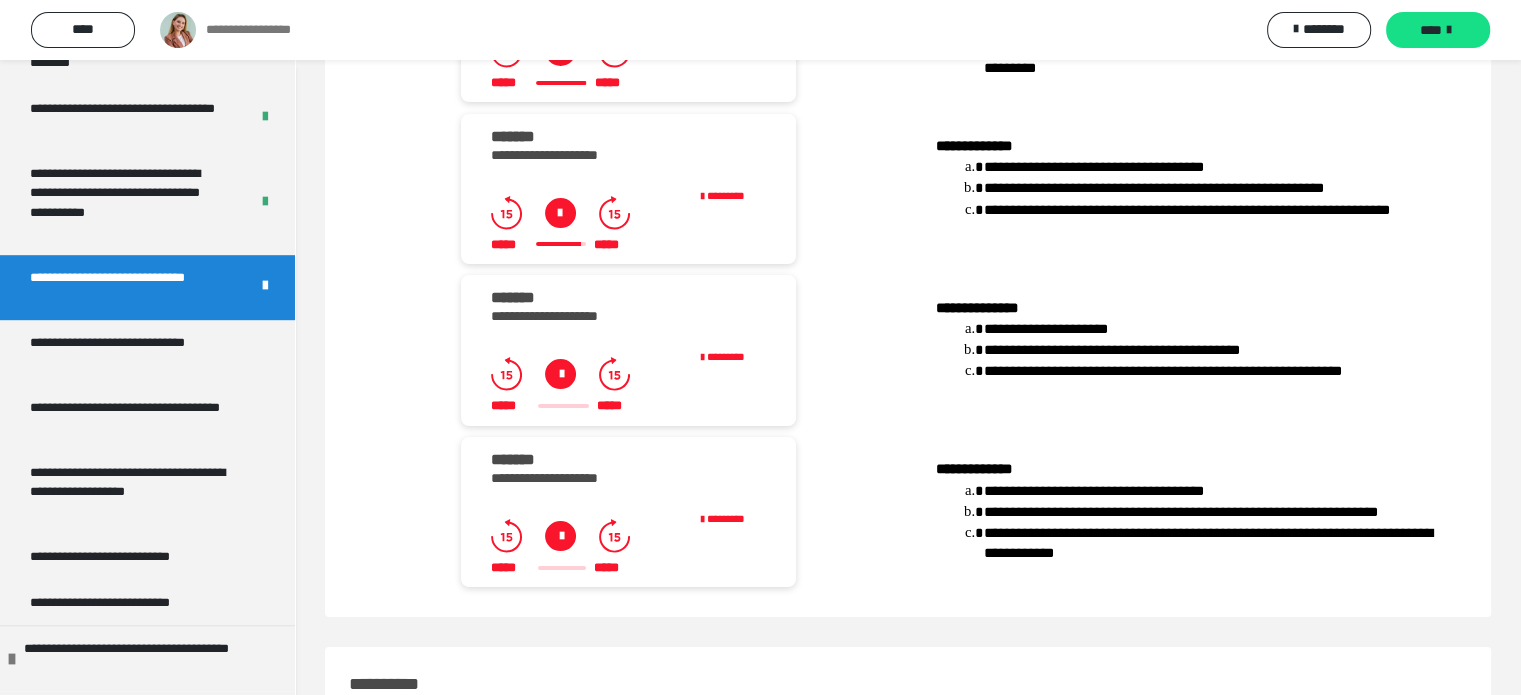 click at bounding box center (560, 213) 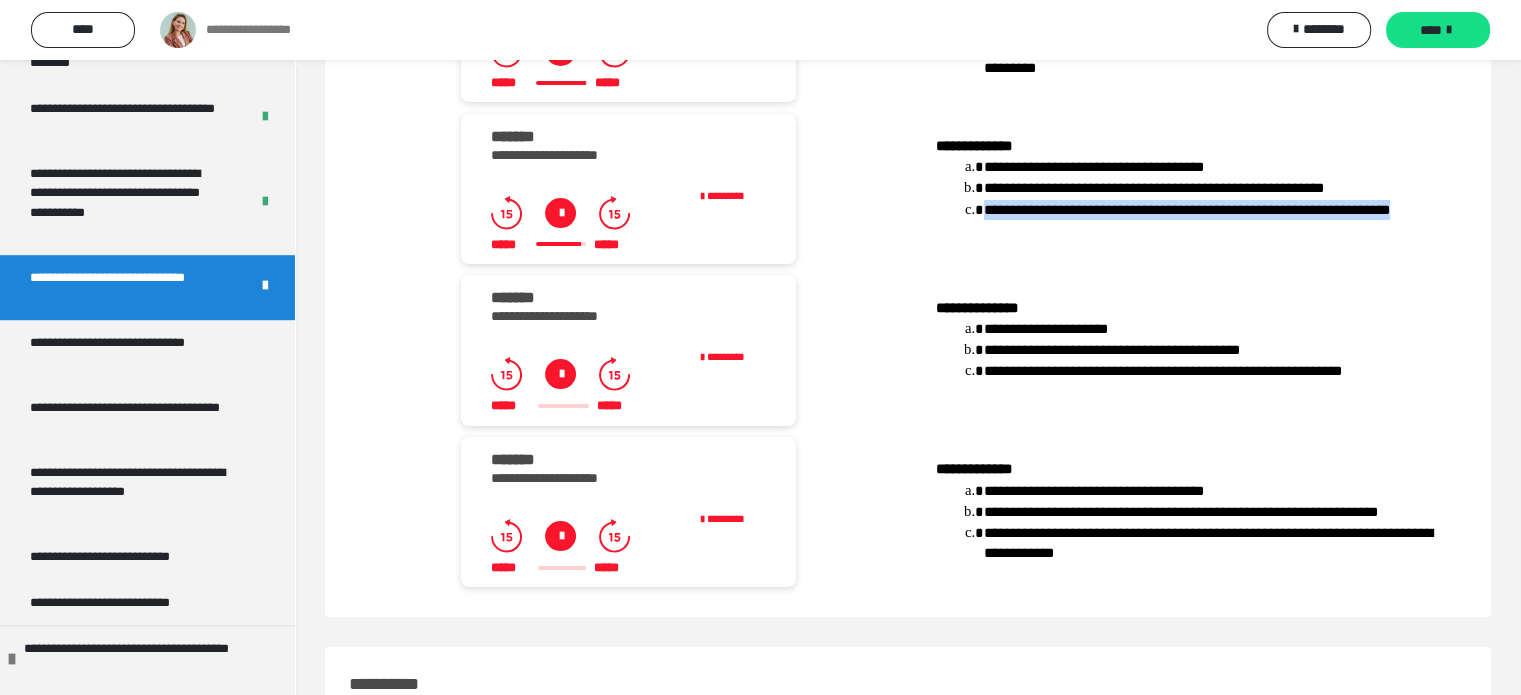 drag, startPoint x: 1080, startPoint y: 306, endPoint x: 982, endPoint y: 280, distance: 101.390335 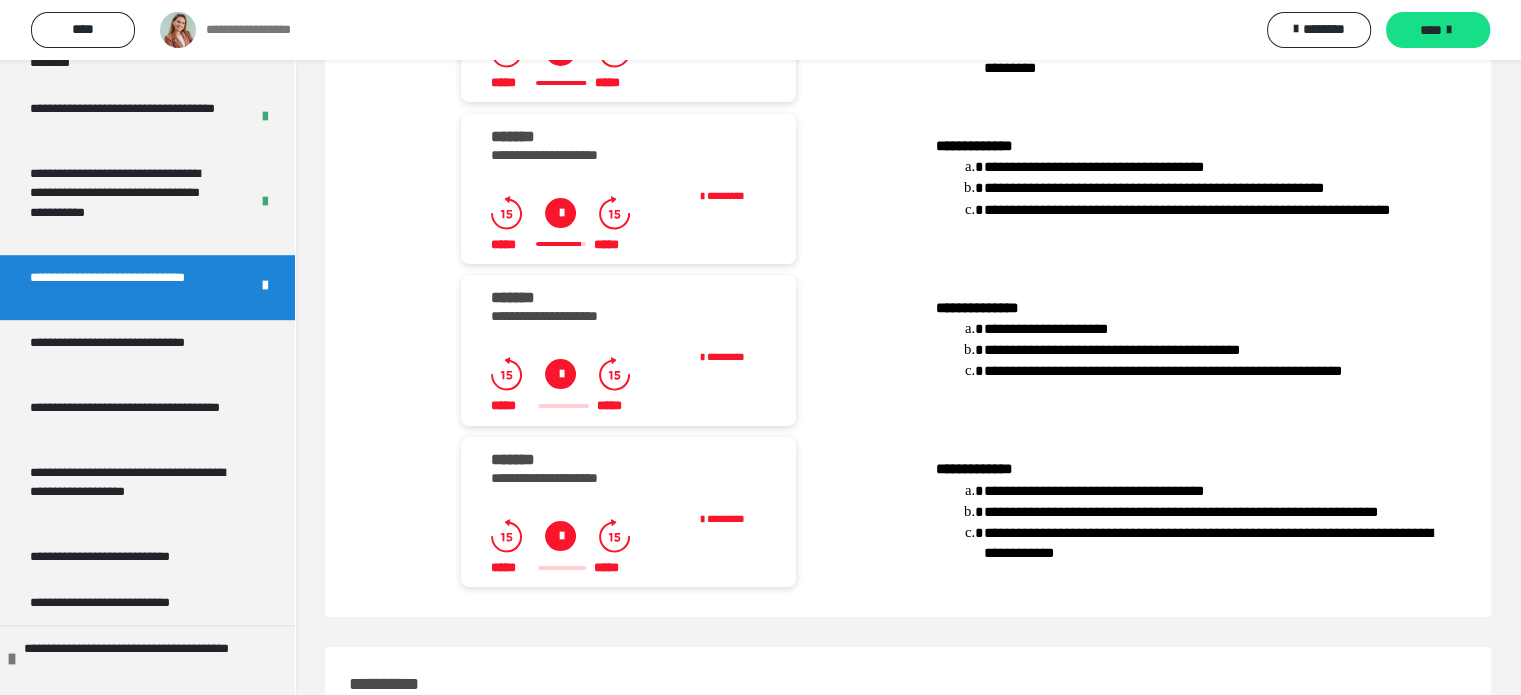 click on "**********" at bounding box center [1187, 351] 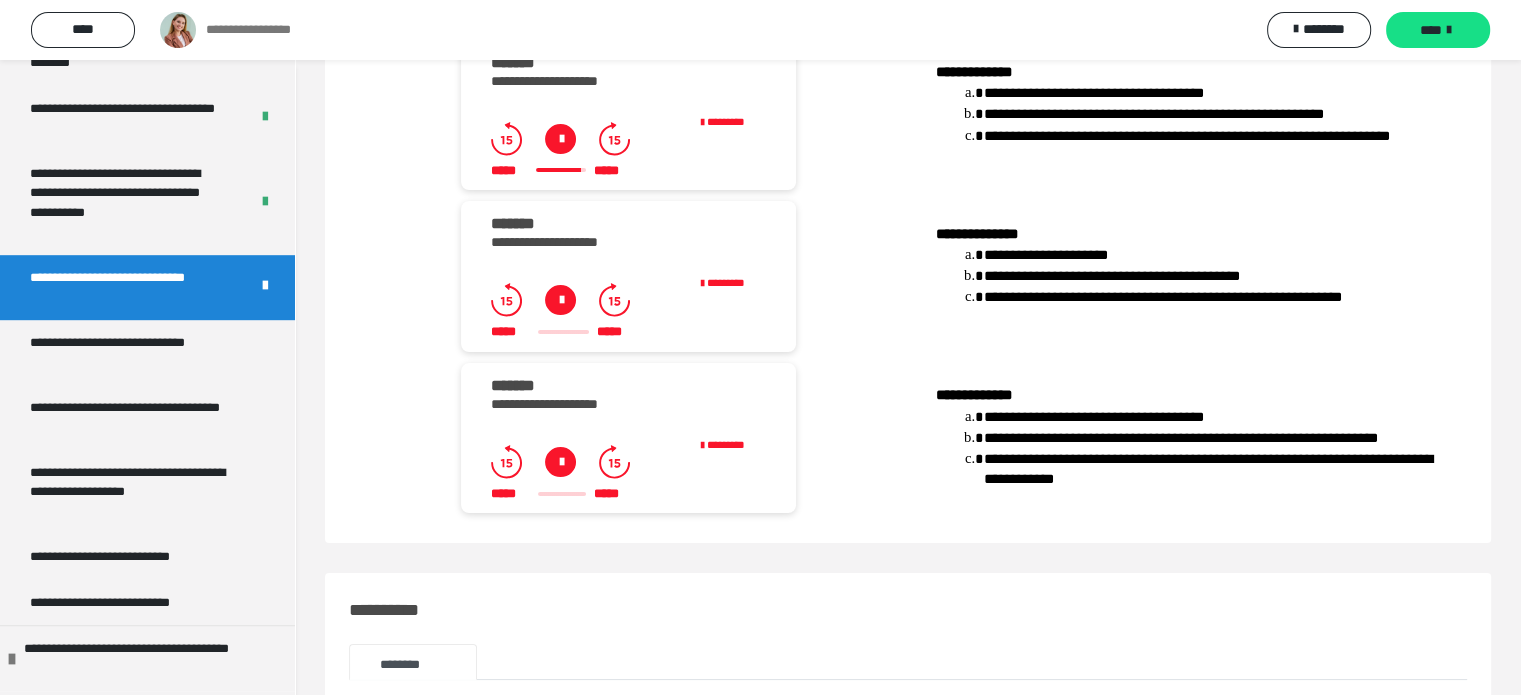 scroll, scrollTop: 7624, scrollLeft: 0, axis: vertical 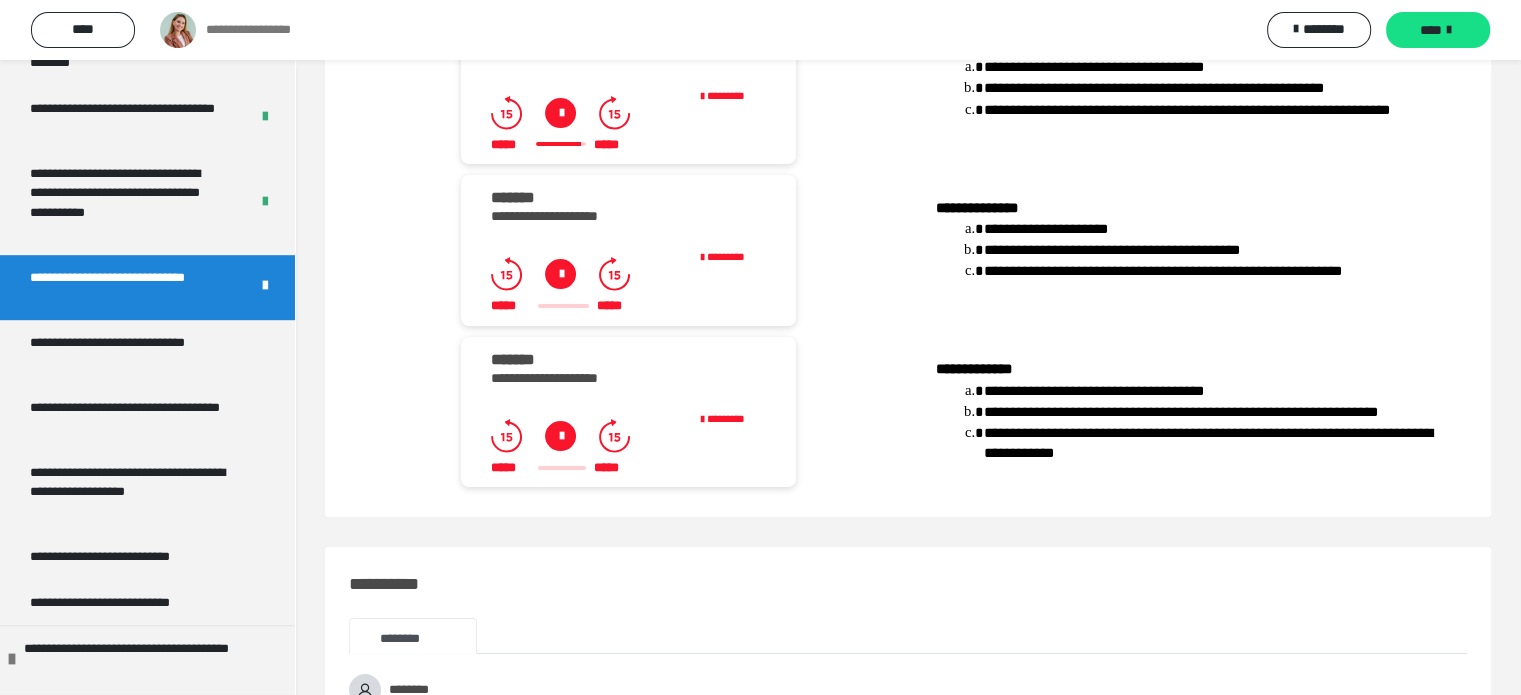 click at bounding box center [560, 274] 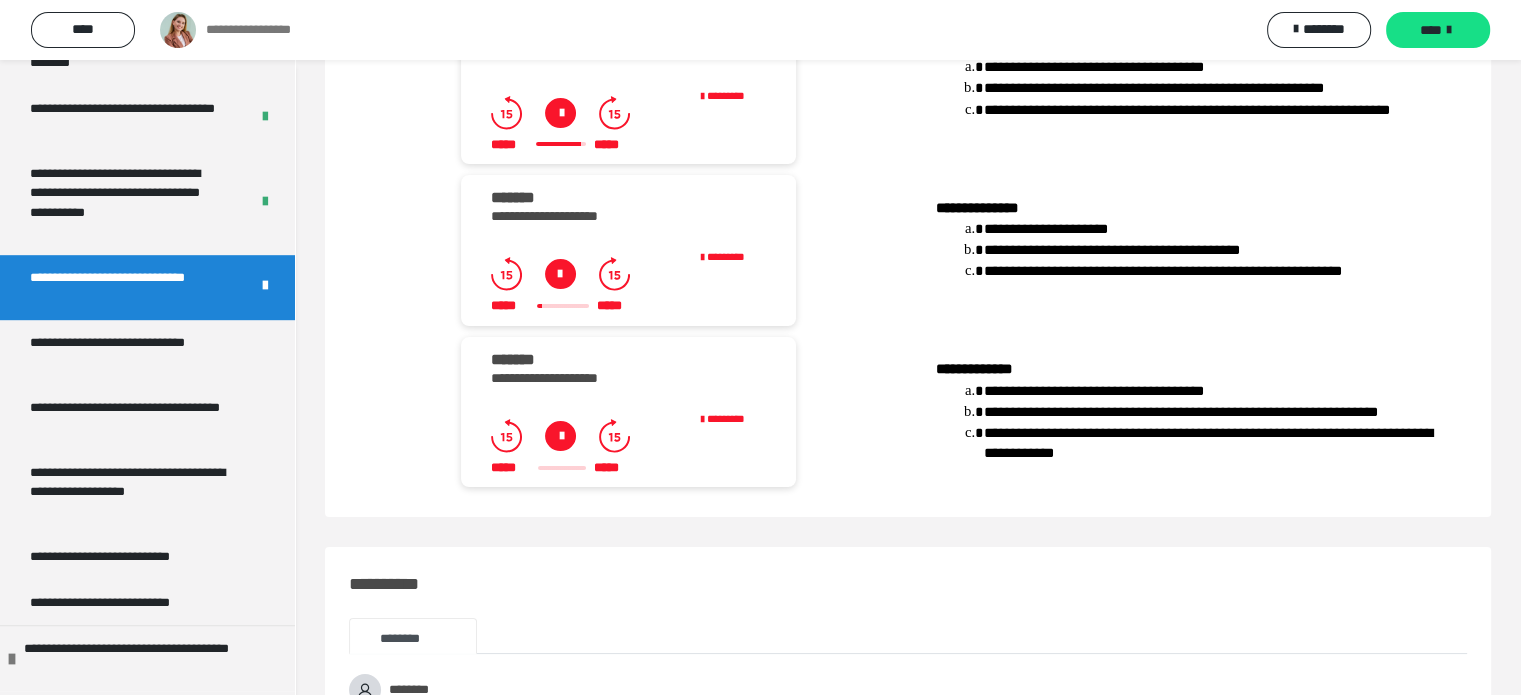 click at bounding box center (560, 274) 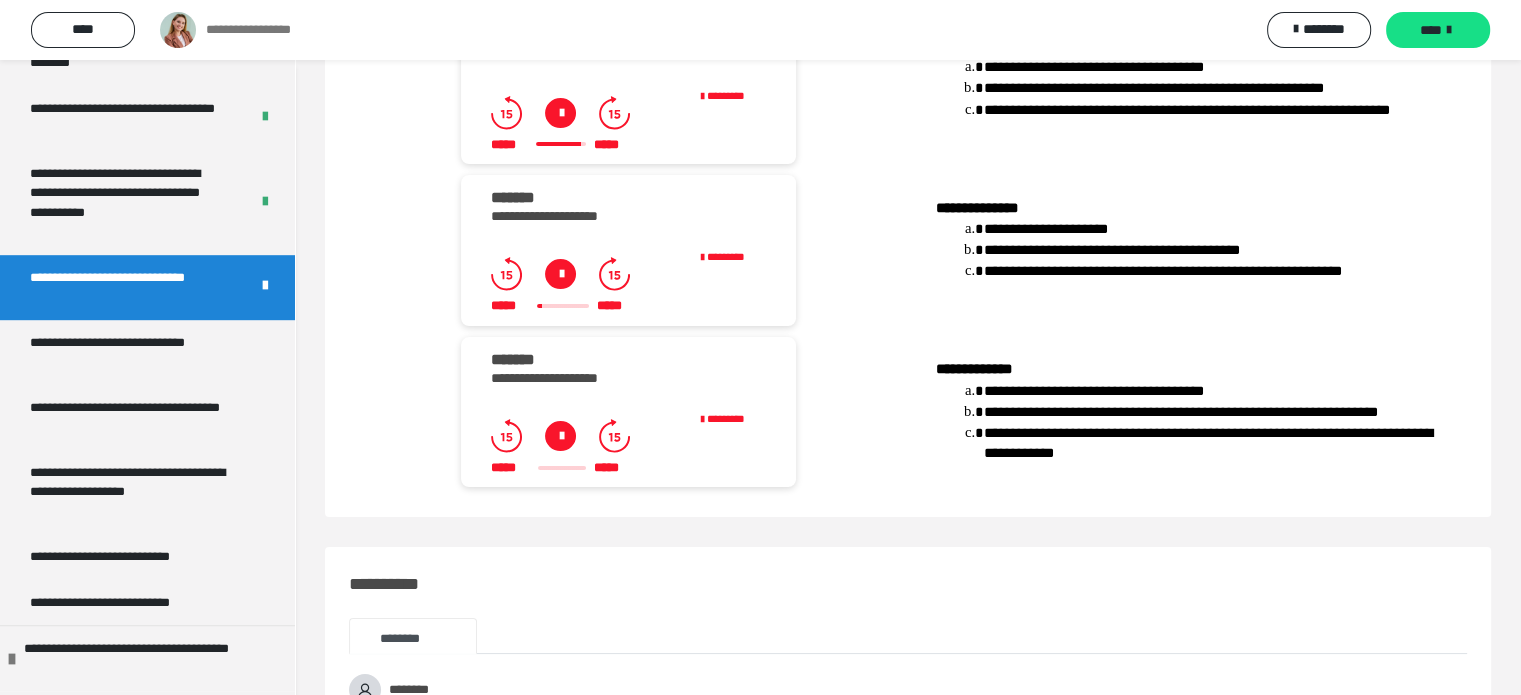 click at bounding box center (560, 274) 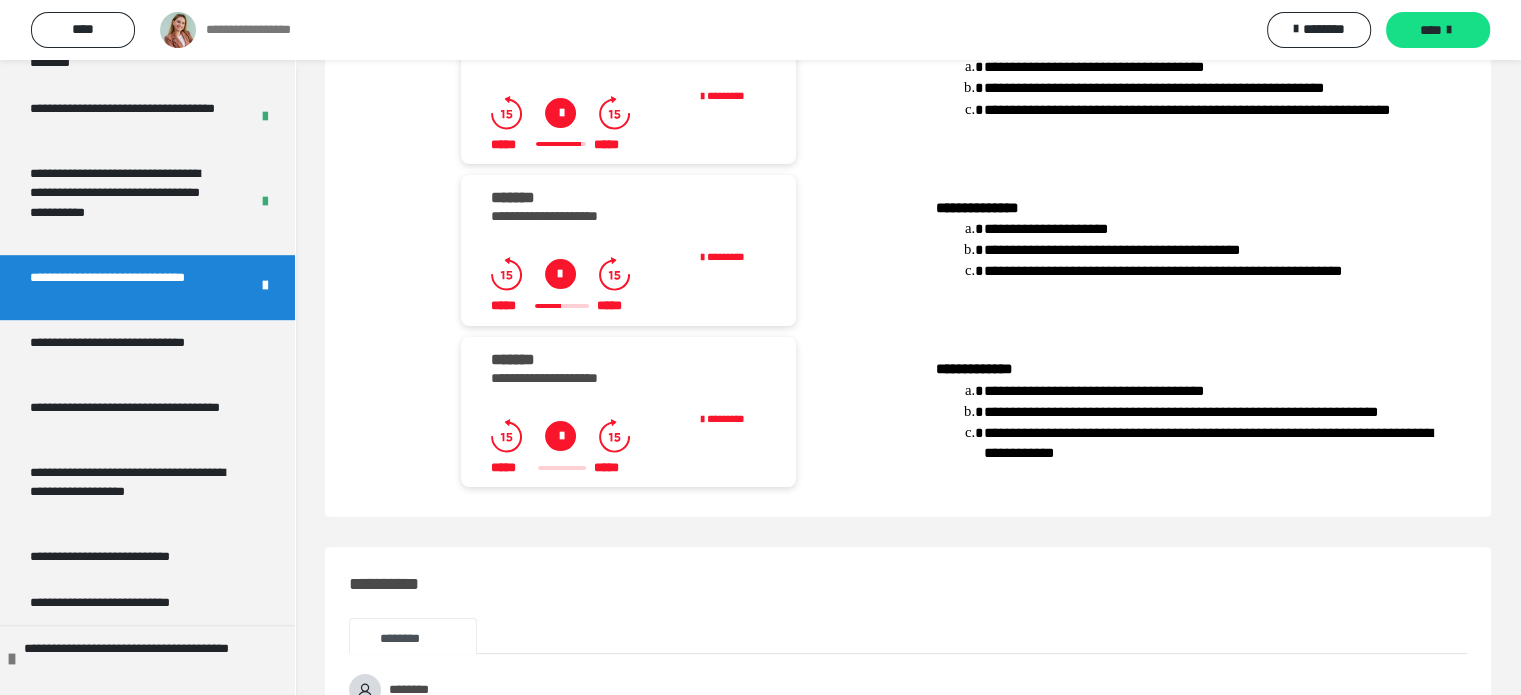 click at bounding box center [560, 274] 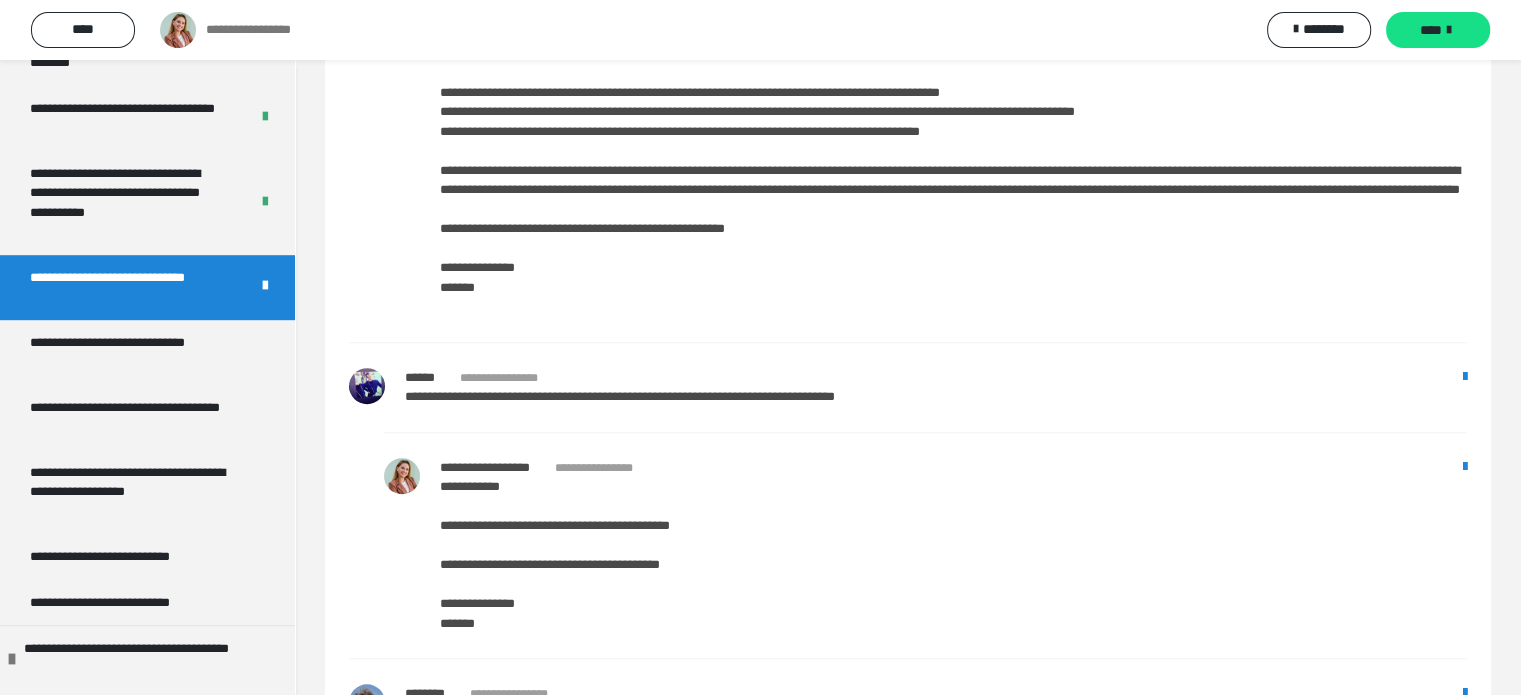 scroll, scrollTop: 8924, scrollLeft: 0, axis: vertical 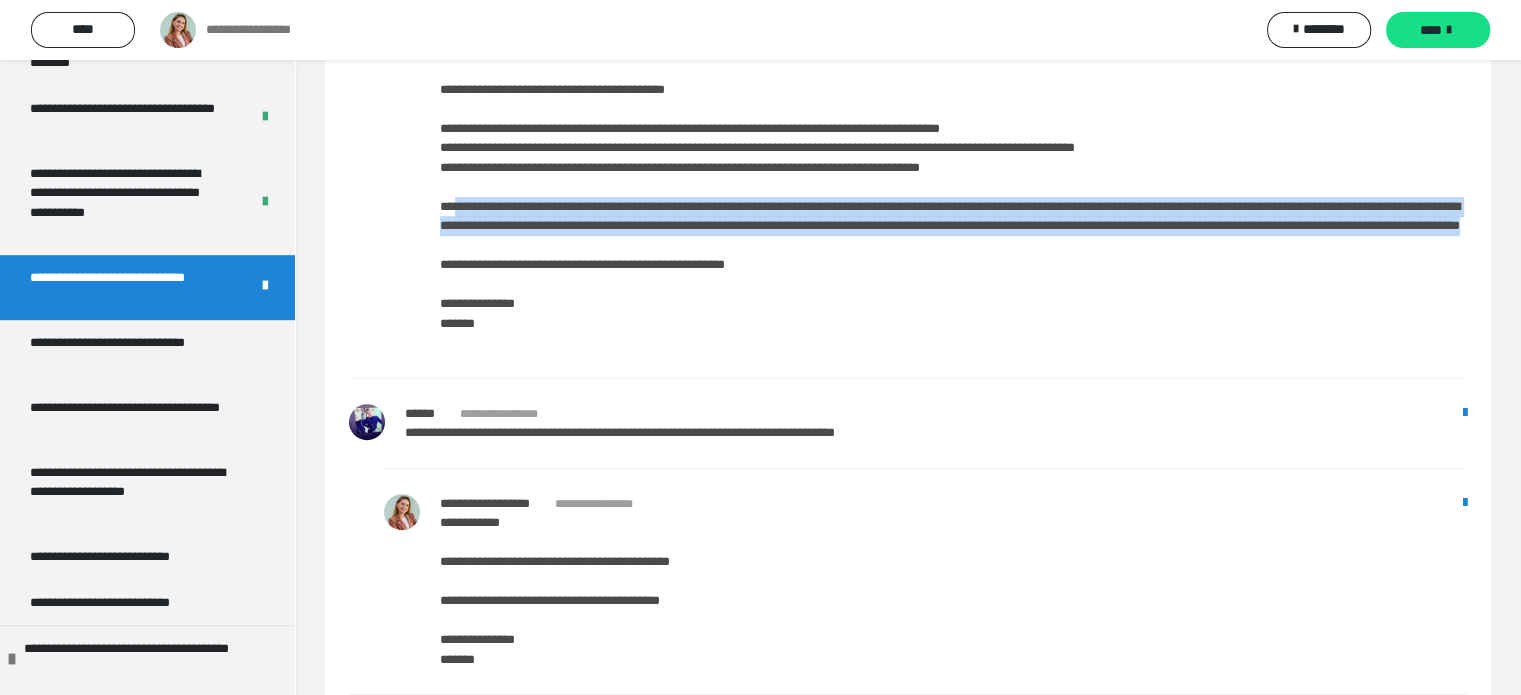 drag, startPoint x: 1164, startPoint y: 310, endPoint x: 452, endPoint y: 274, distance: 712.90955 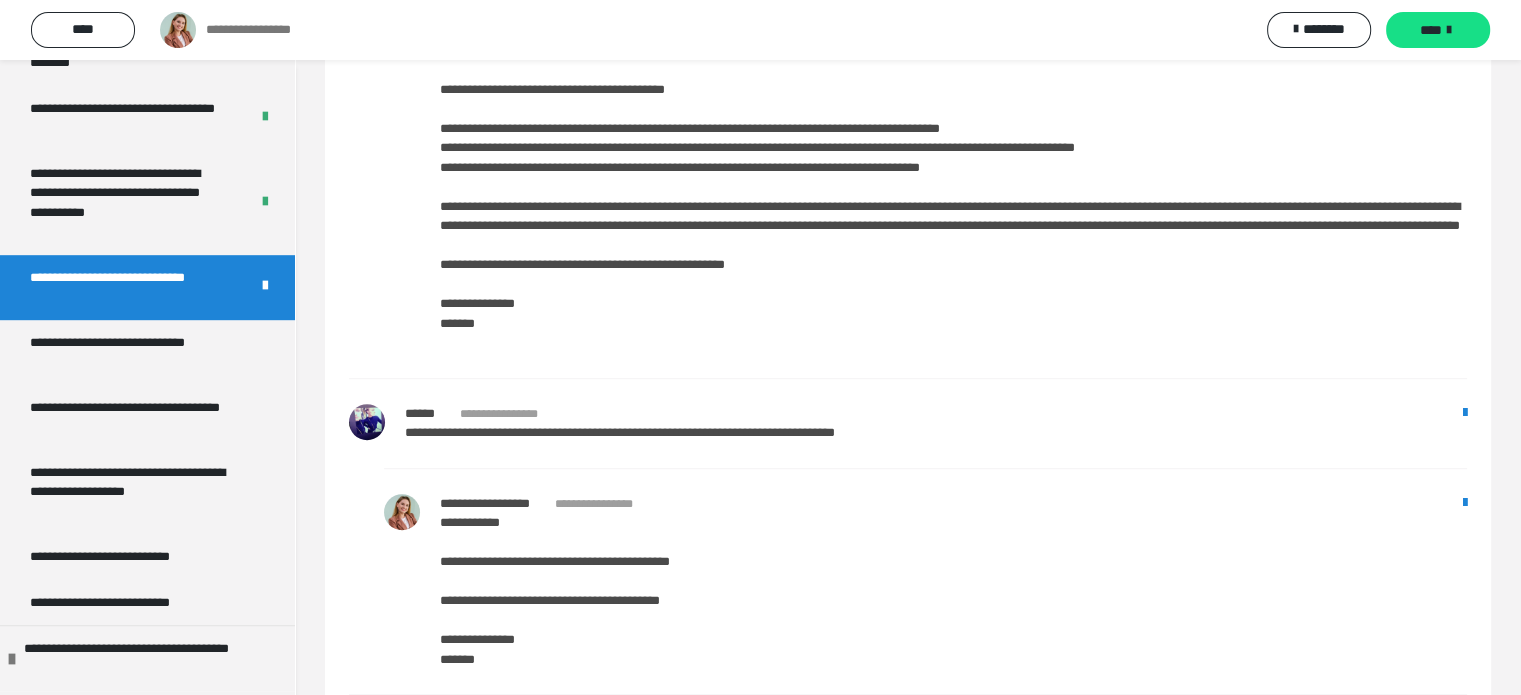 click on "**********" at bounding box center [953, 197] 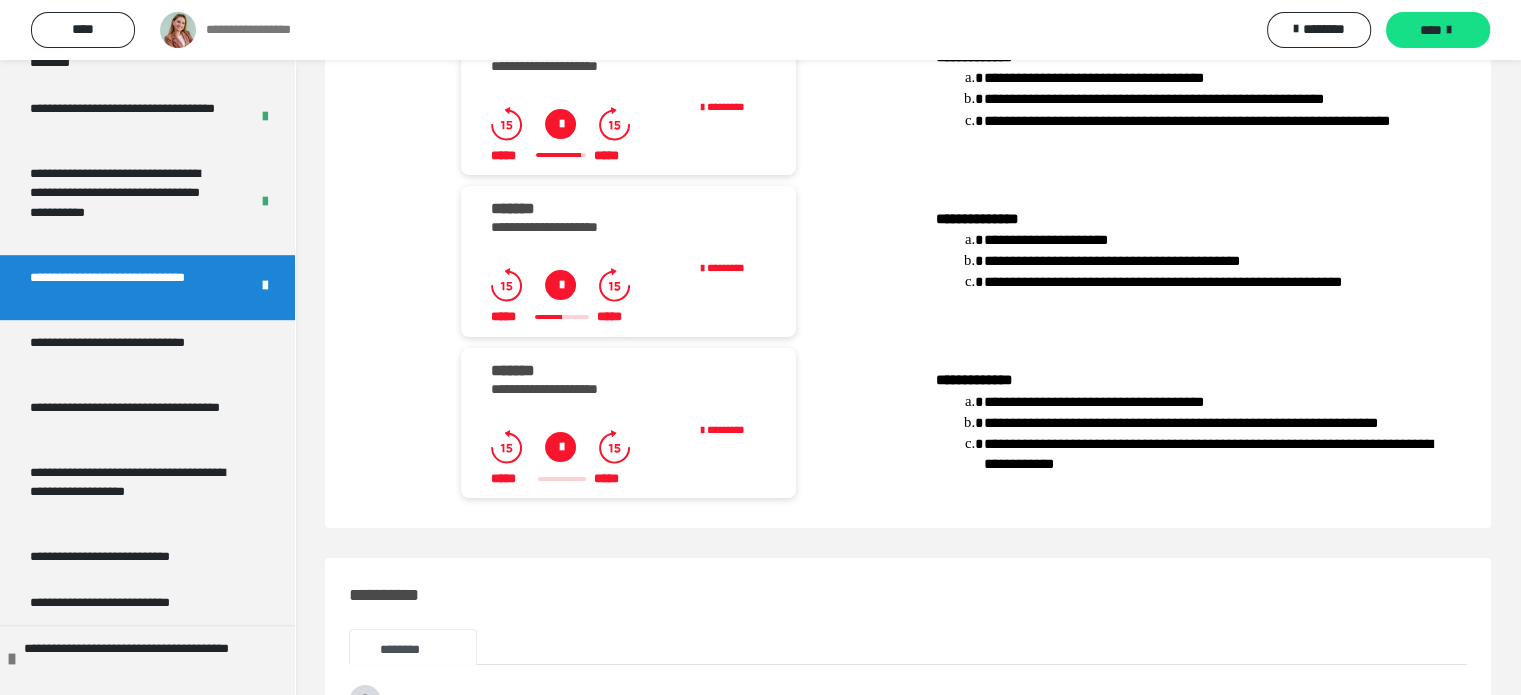 scroll, scrollTop: 7624, scrollLeft: 0, axis: vertical 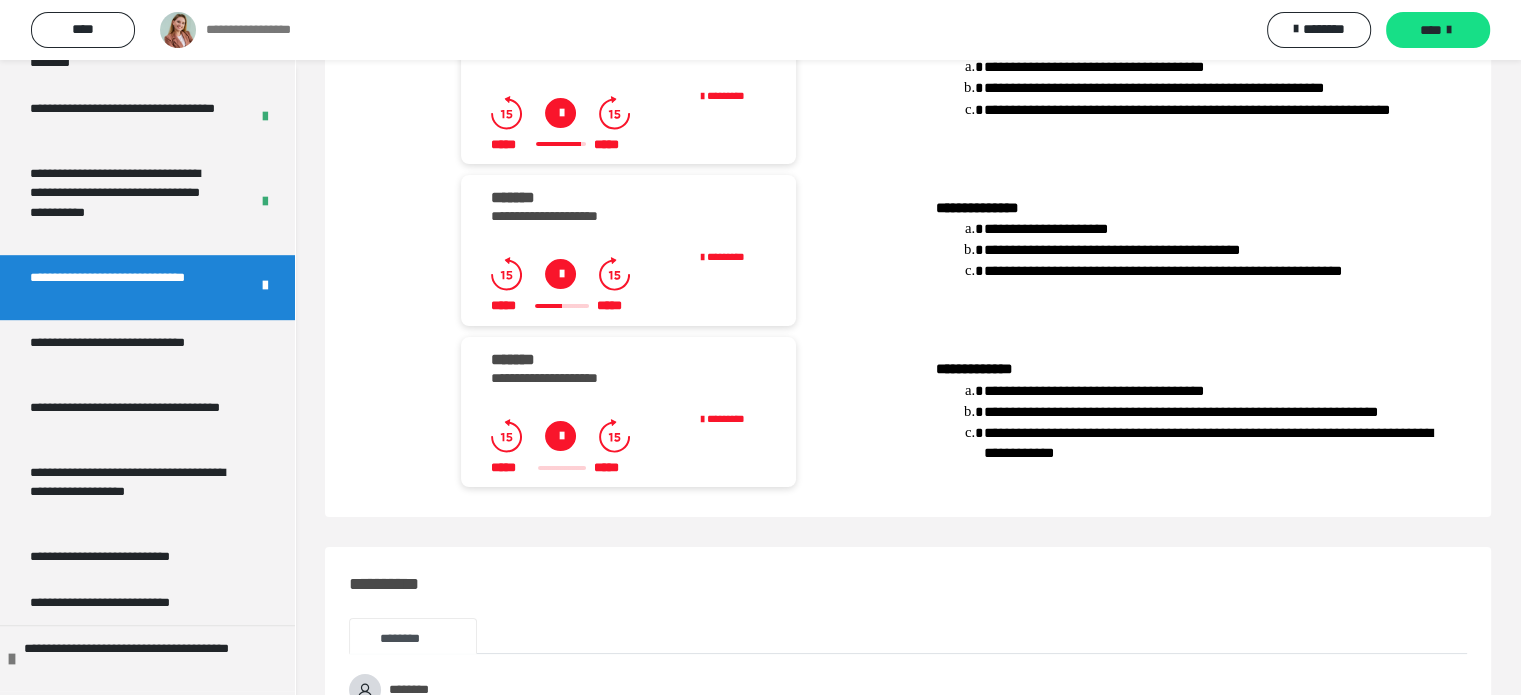 click at bounding box center (560, 274) 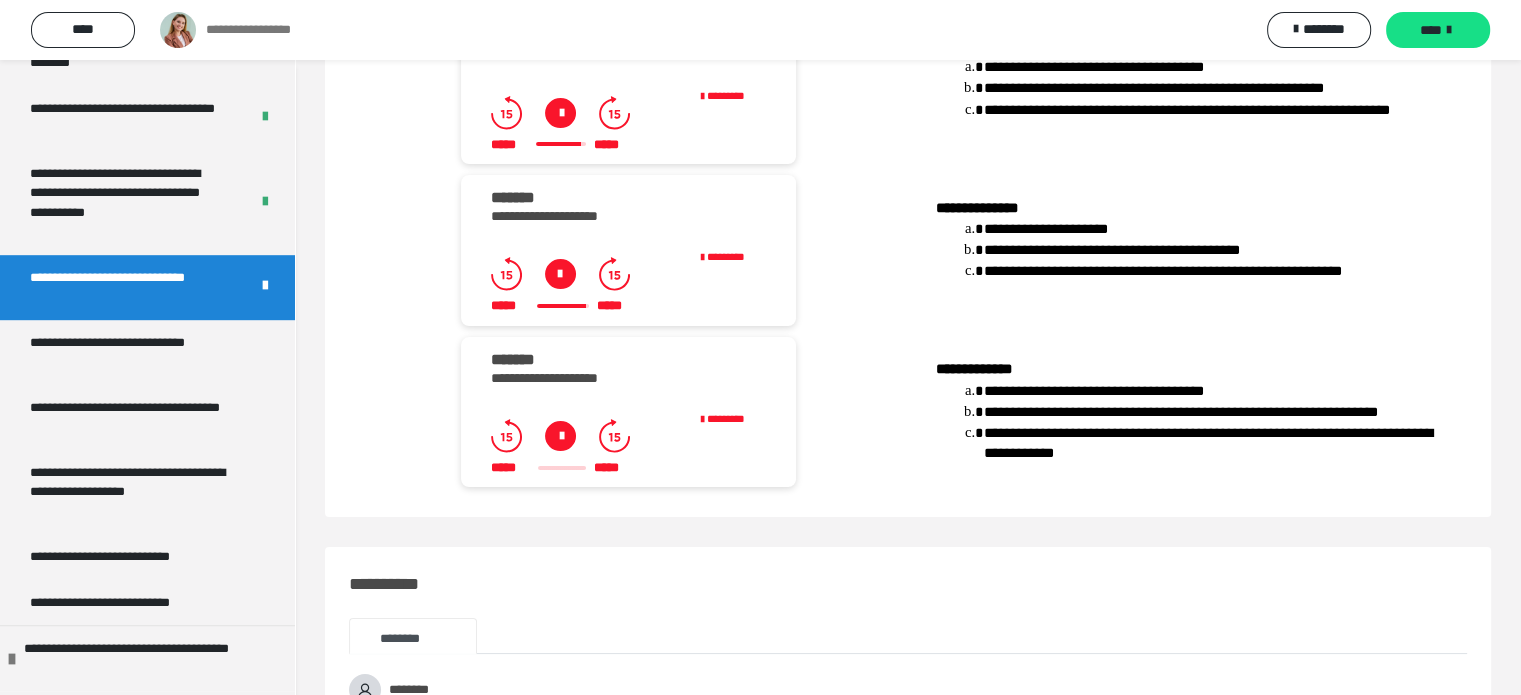 click at bounding box center [560, 274] 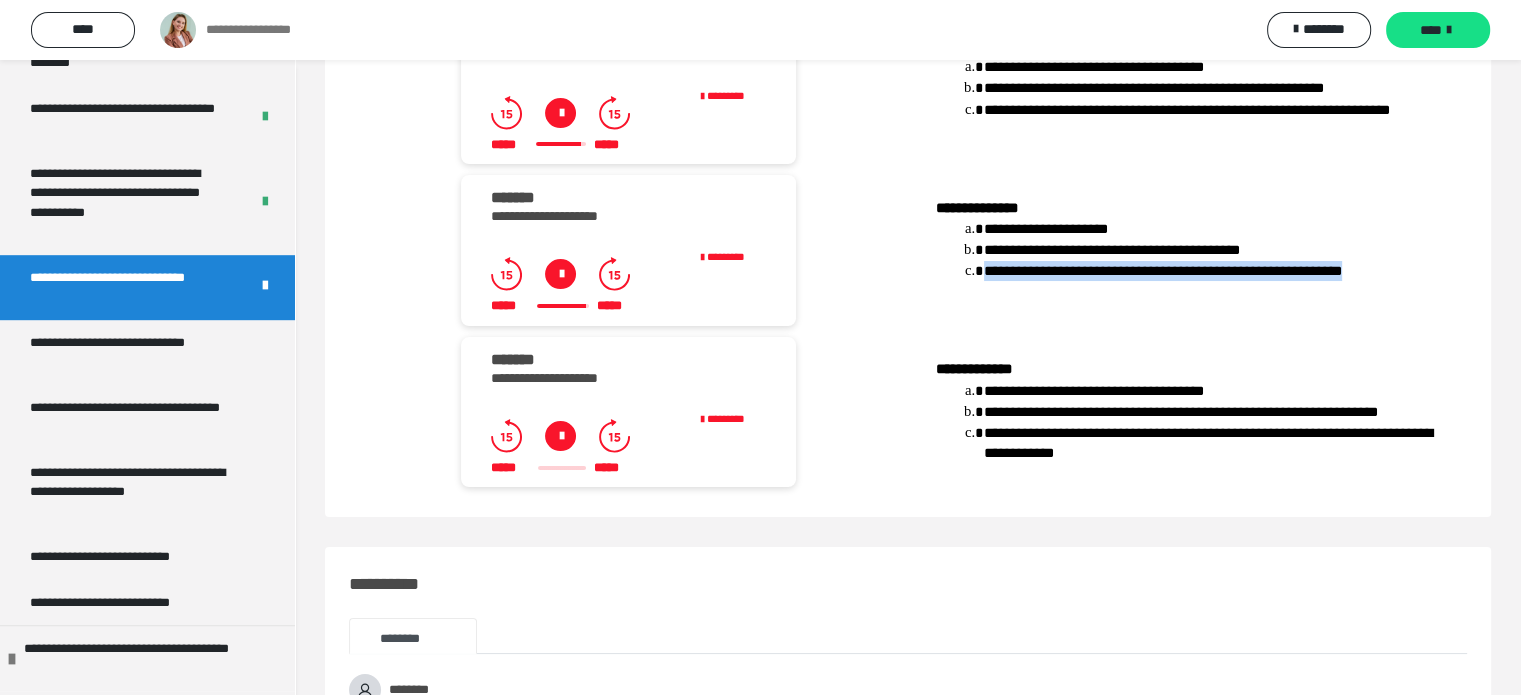 drag, startPoint x: 1400, startPoint y: 340, endPoint x: 984, endPoint y: 351, distance: 416.14542 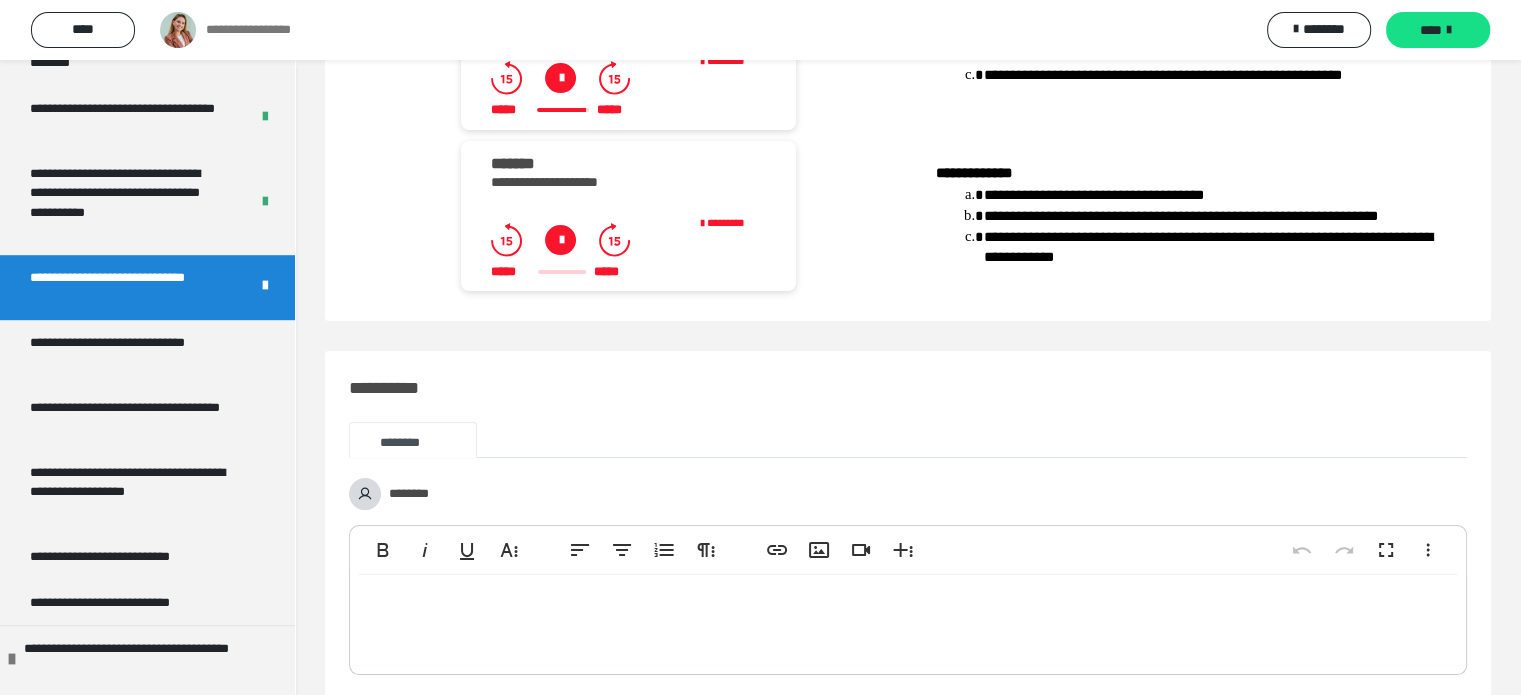 scroll, scrollTop: 7824, scrollLeft: 0, axis: vertical 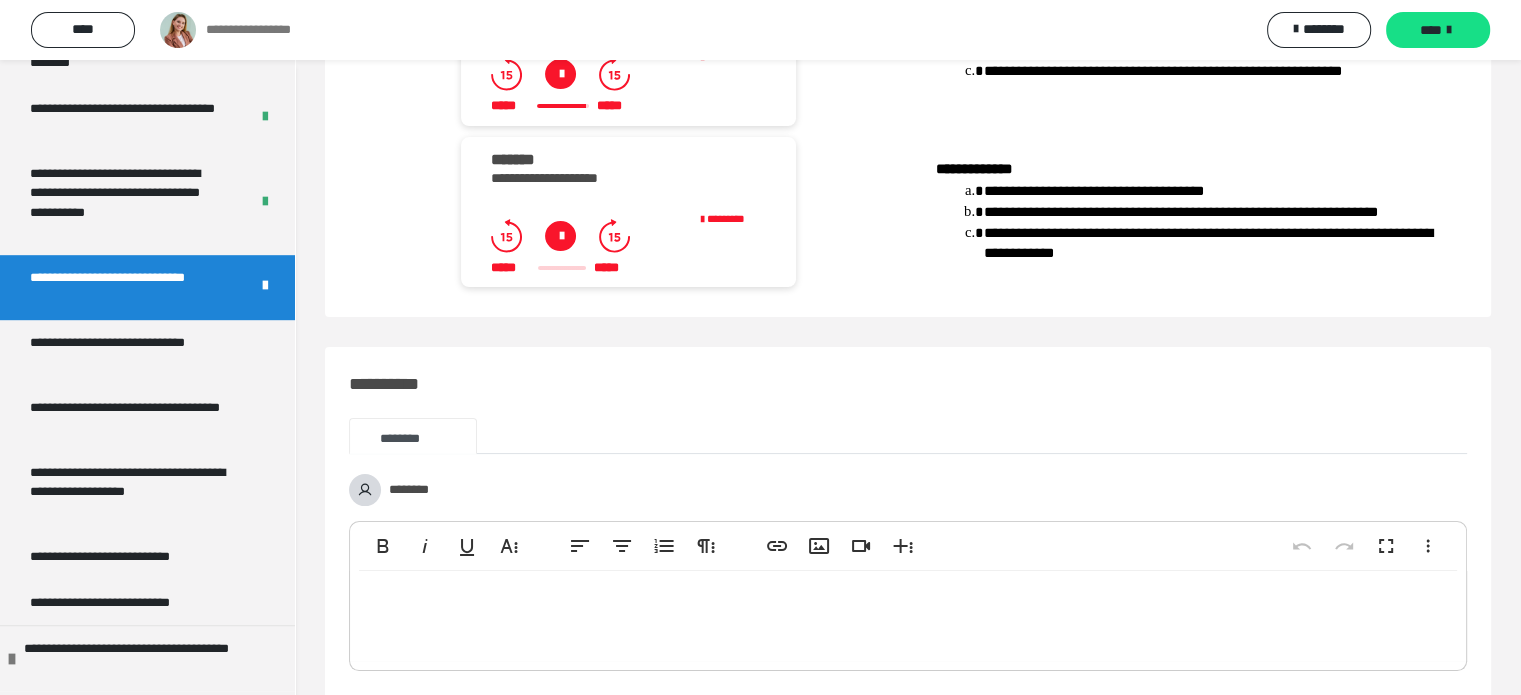 click at bounding box center (560, 74) 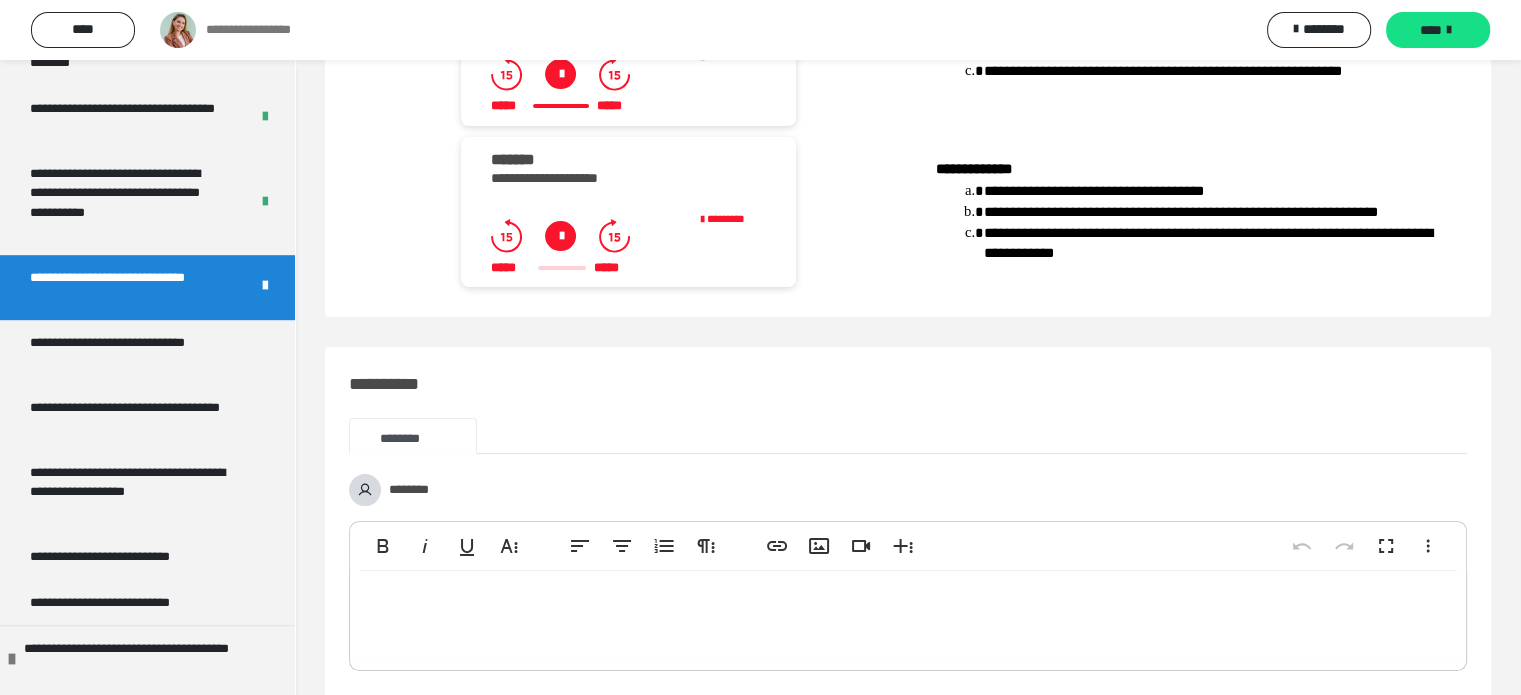 click at bounding box center [560, 236] 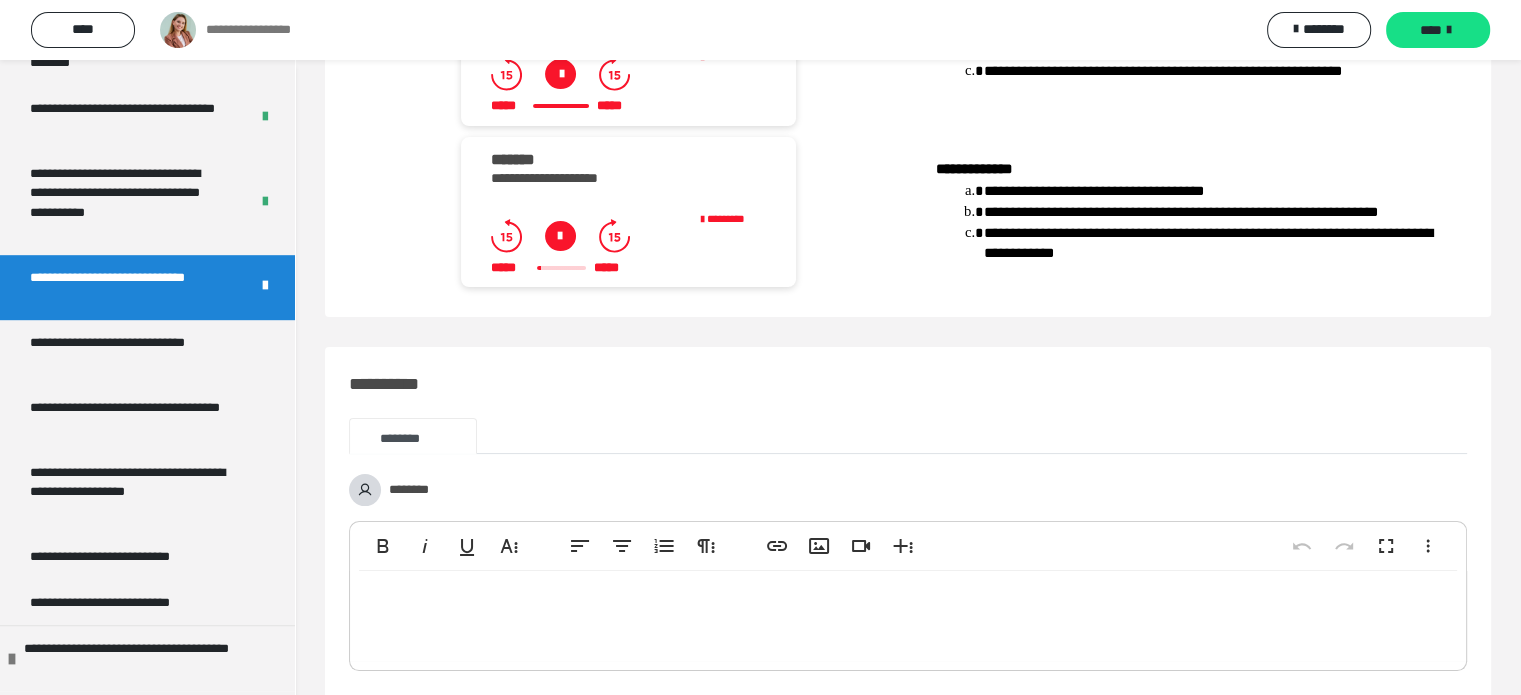 click at bounding box center [560, 236] 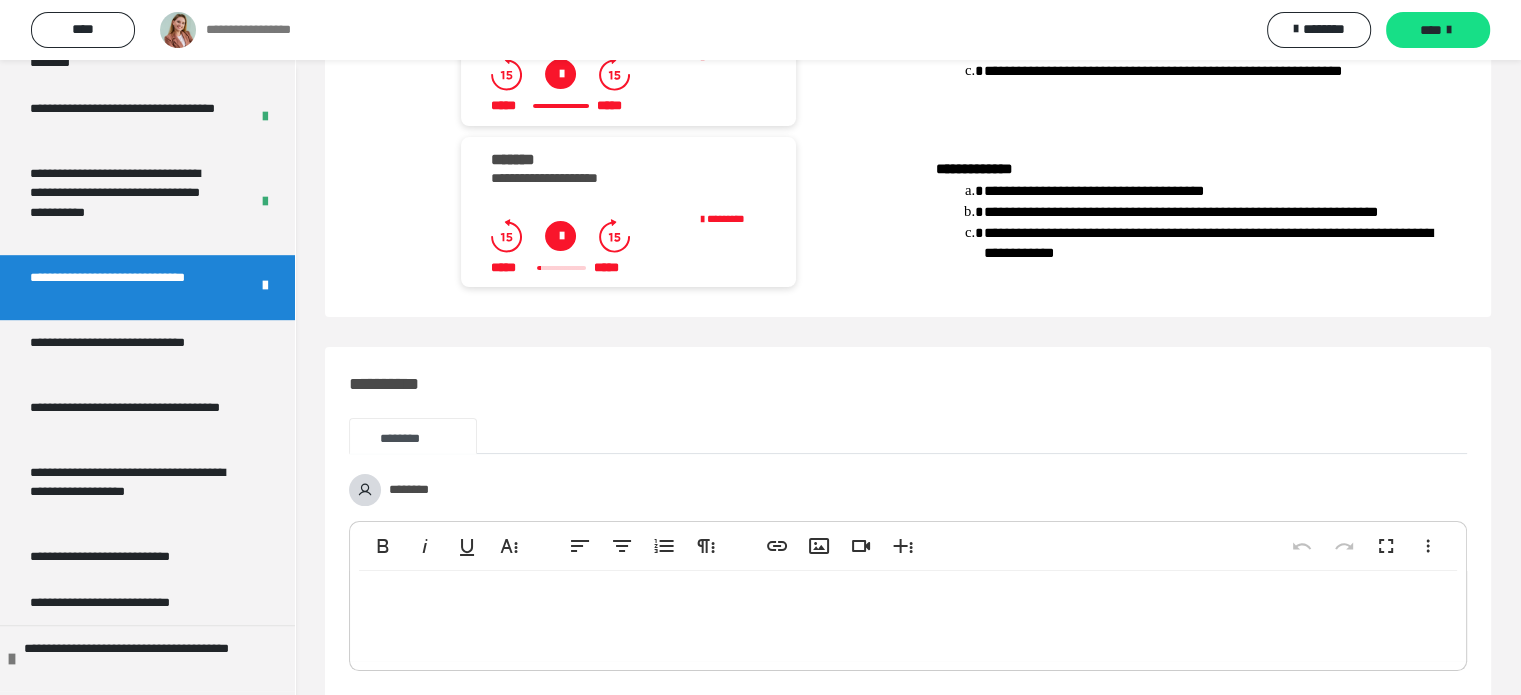 click at bounding box center [560, 236] 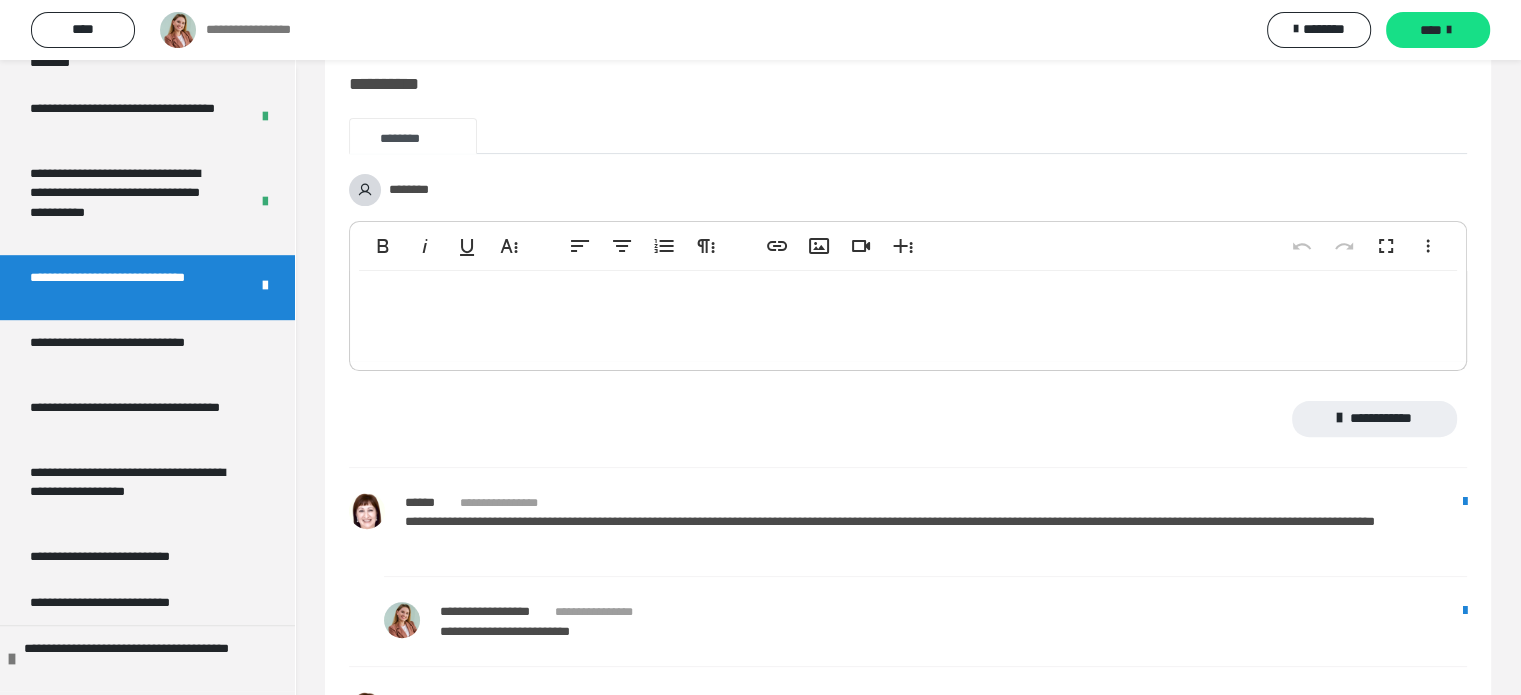 scroll, scrollTop: 8024, scrollLeft: 0, axis: vertical 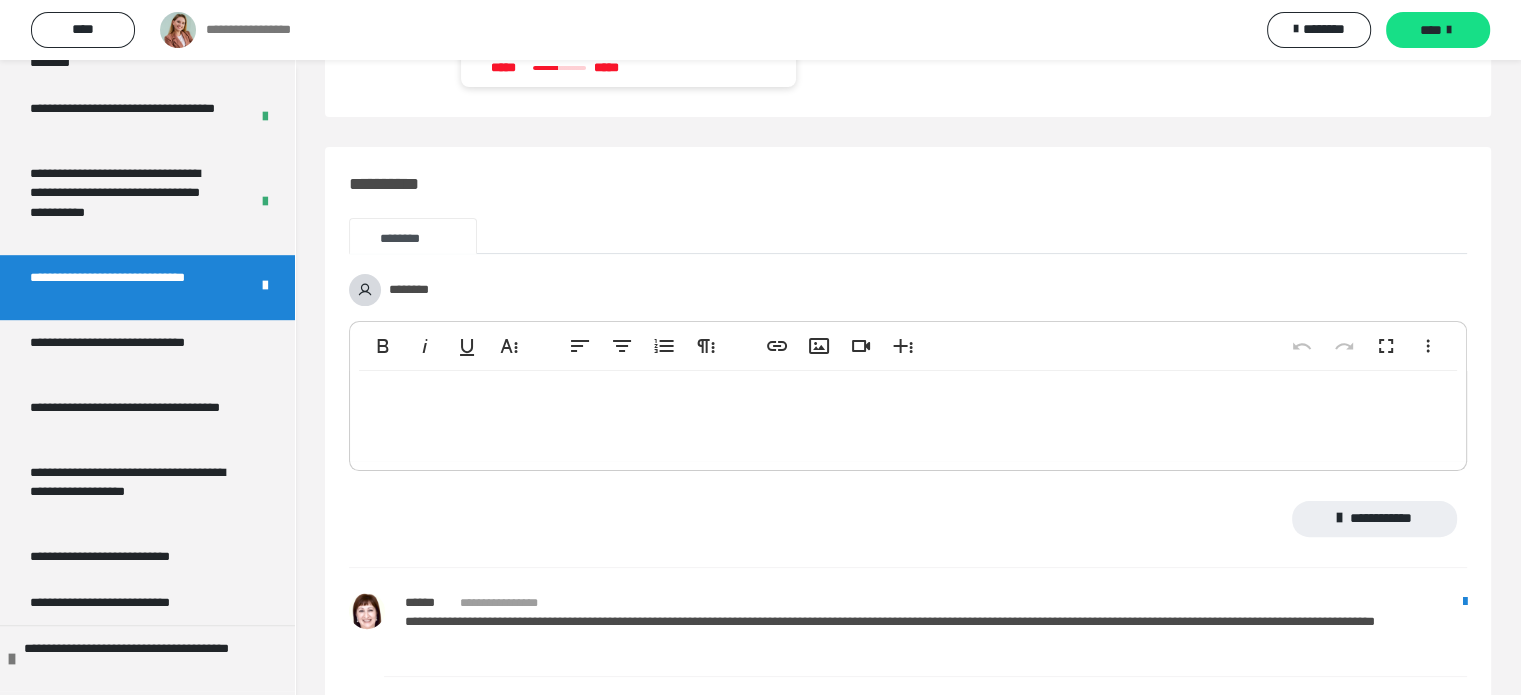 click at bounding box center [560, 36] 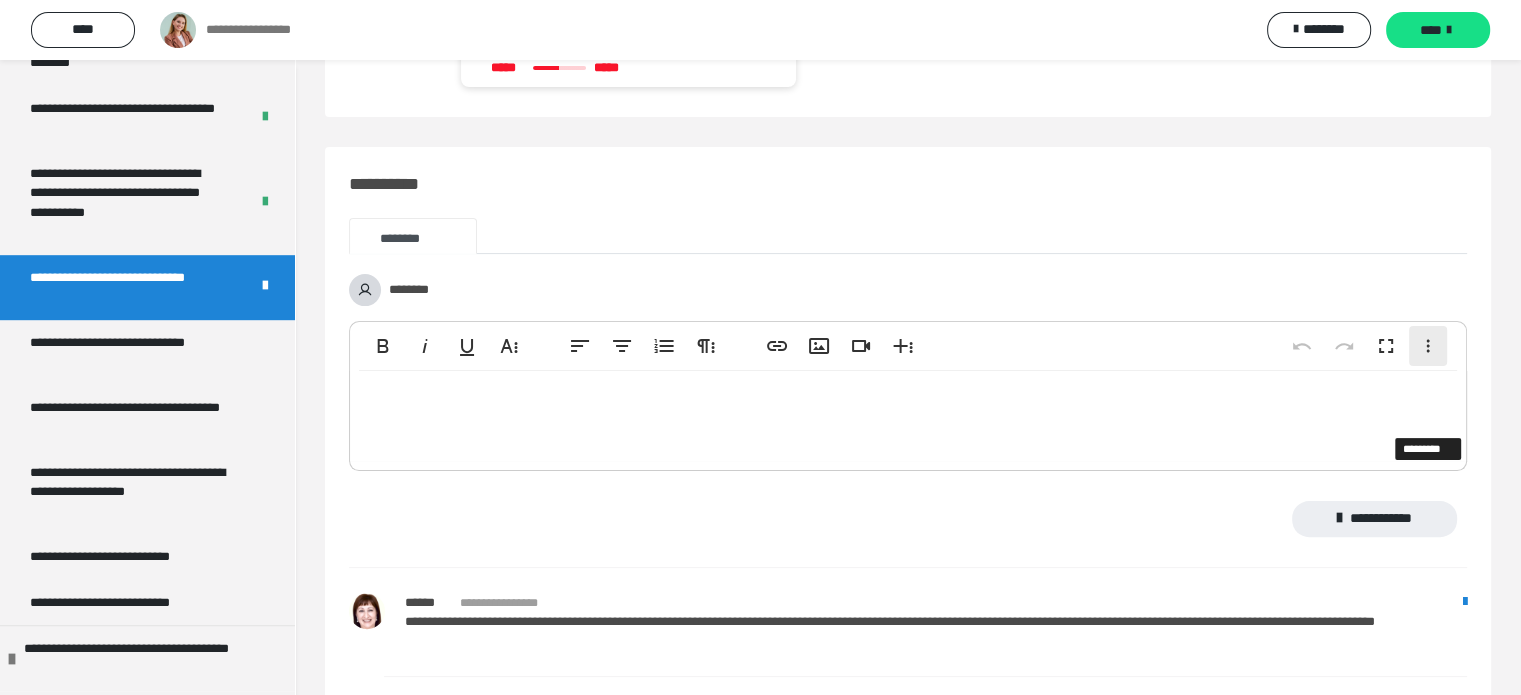 click 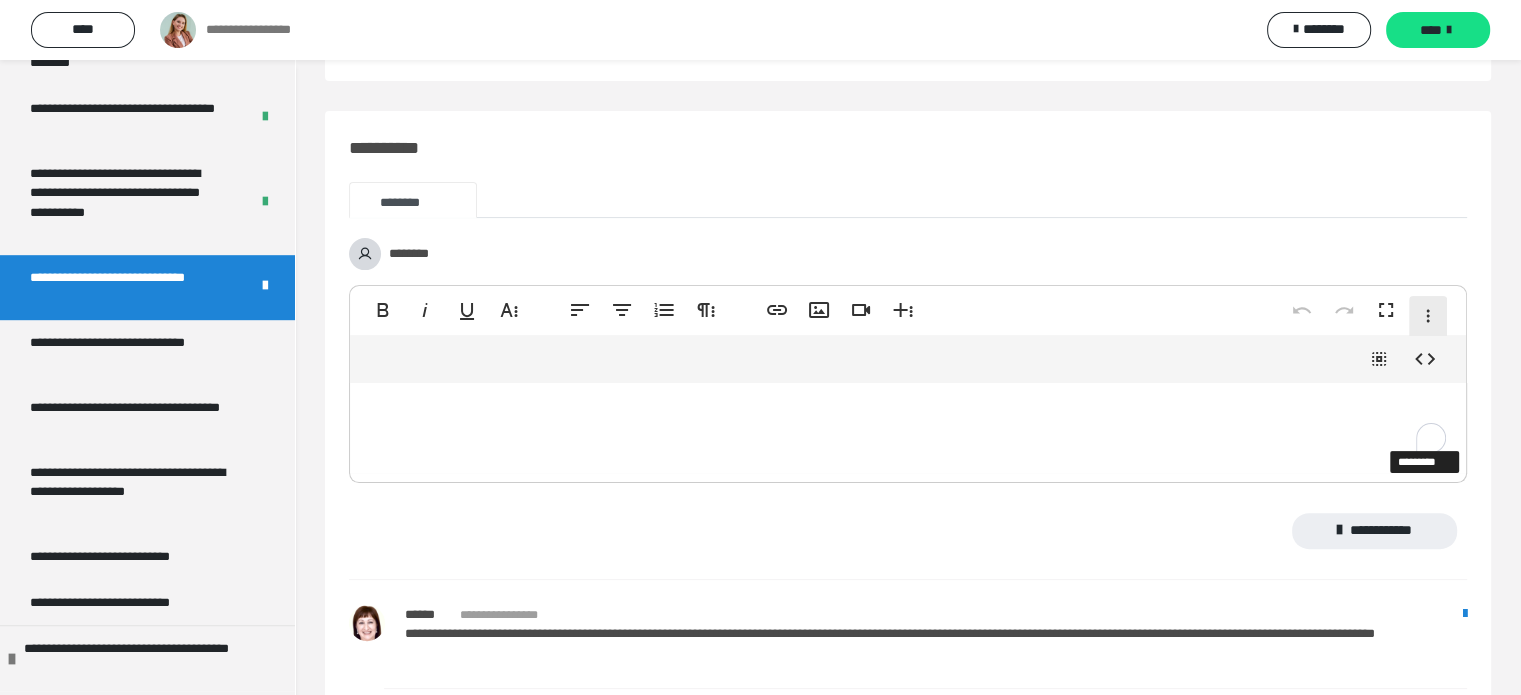 scroll, scrollTop: 8072, scrollLeft: 0, axis: vertical 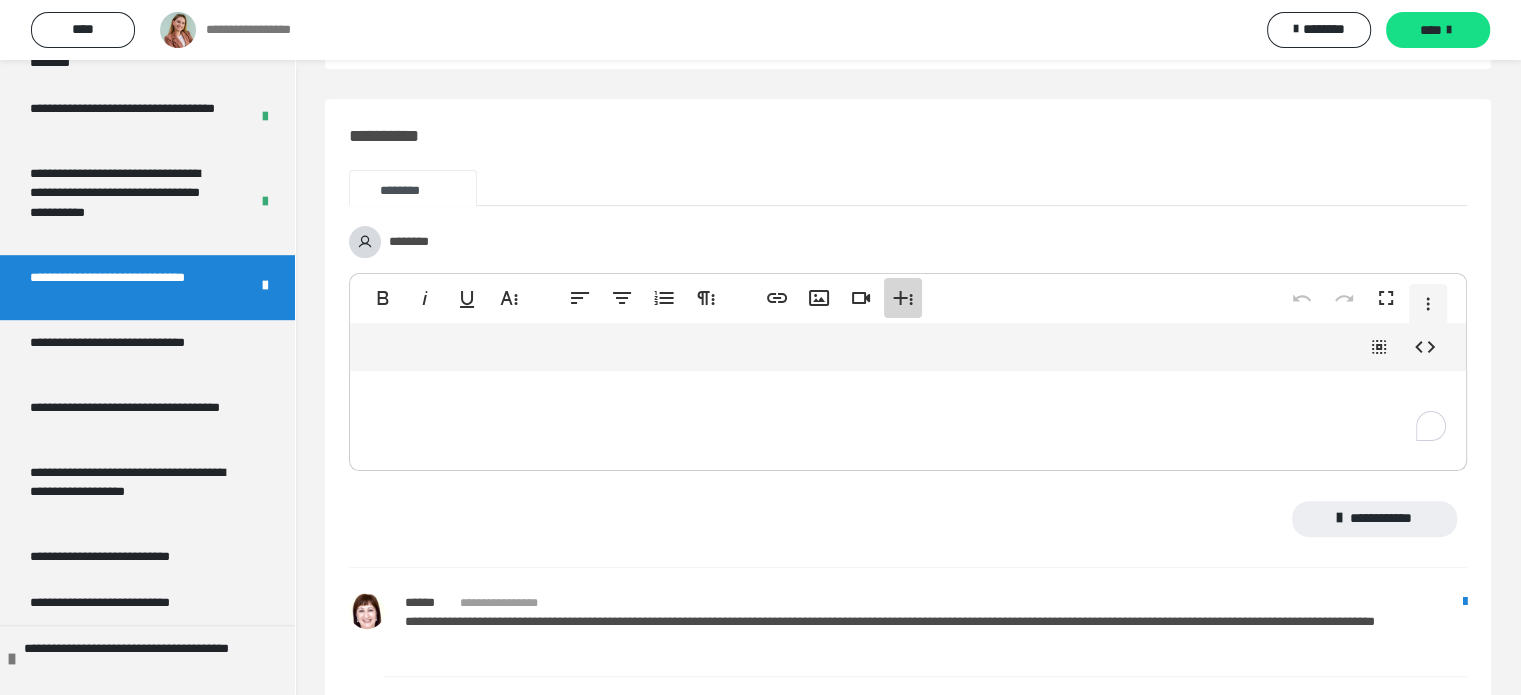 click 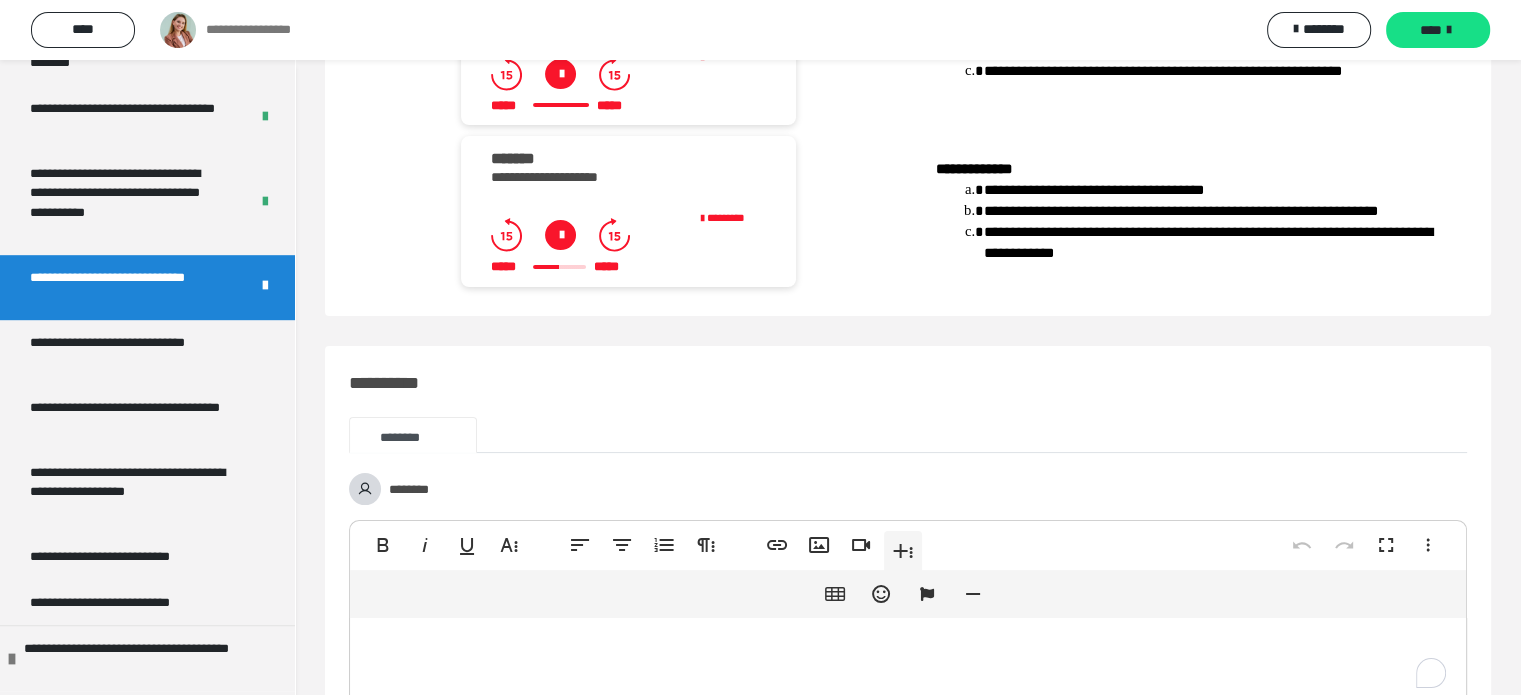 scroll, scrollTop: 7672, scrollLeft: 0, axis: vertical 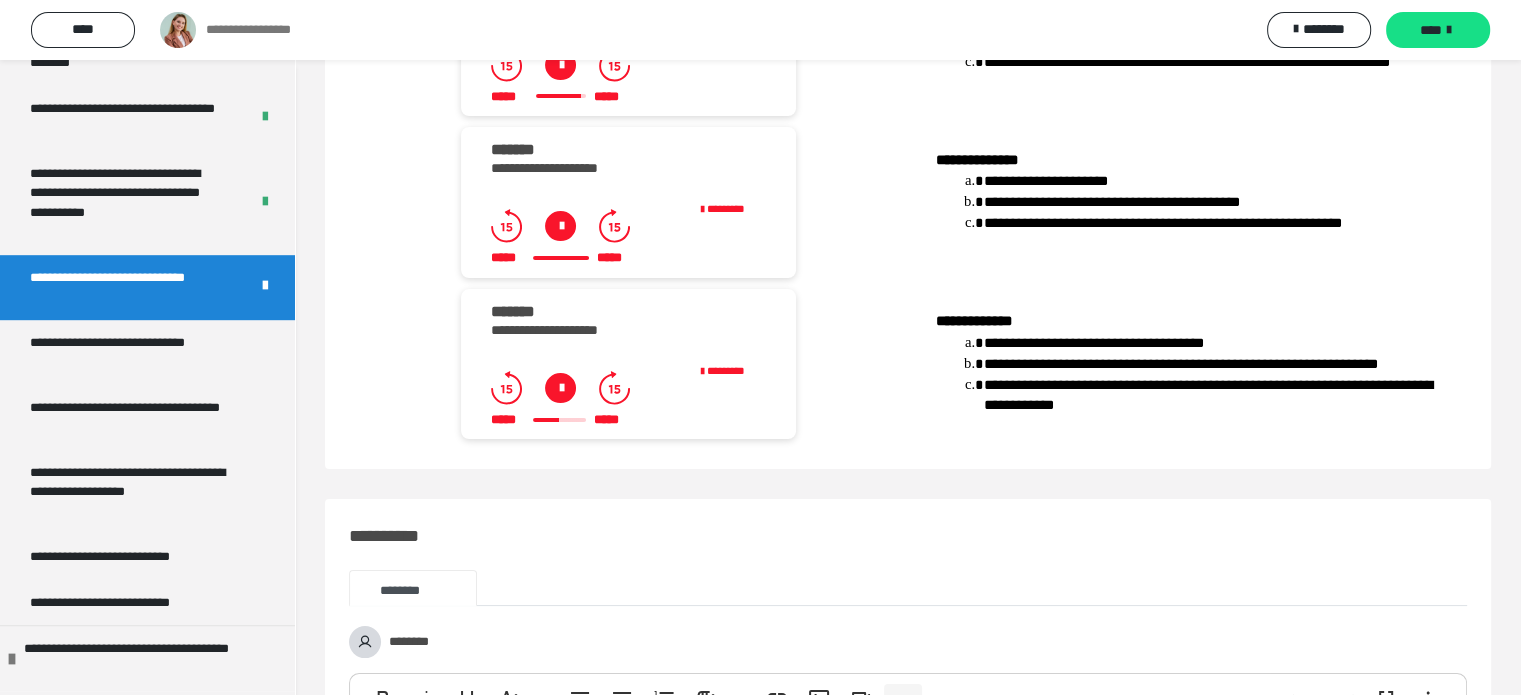 click at bounding box center (560, 388) 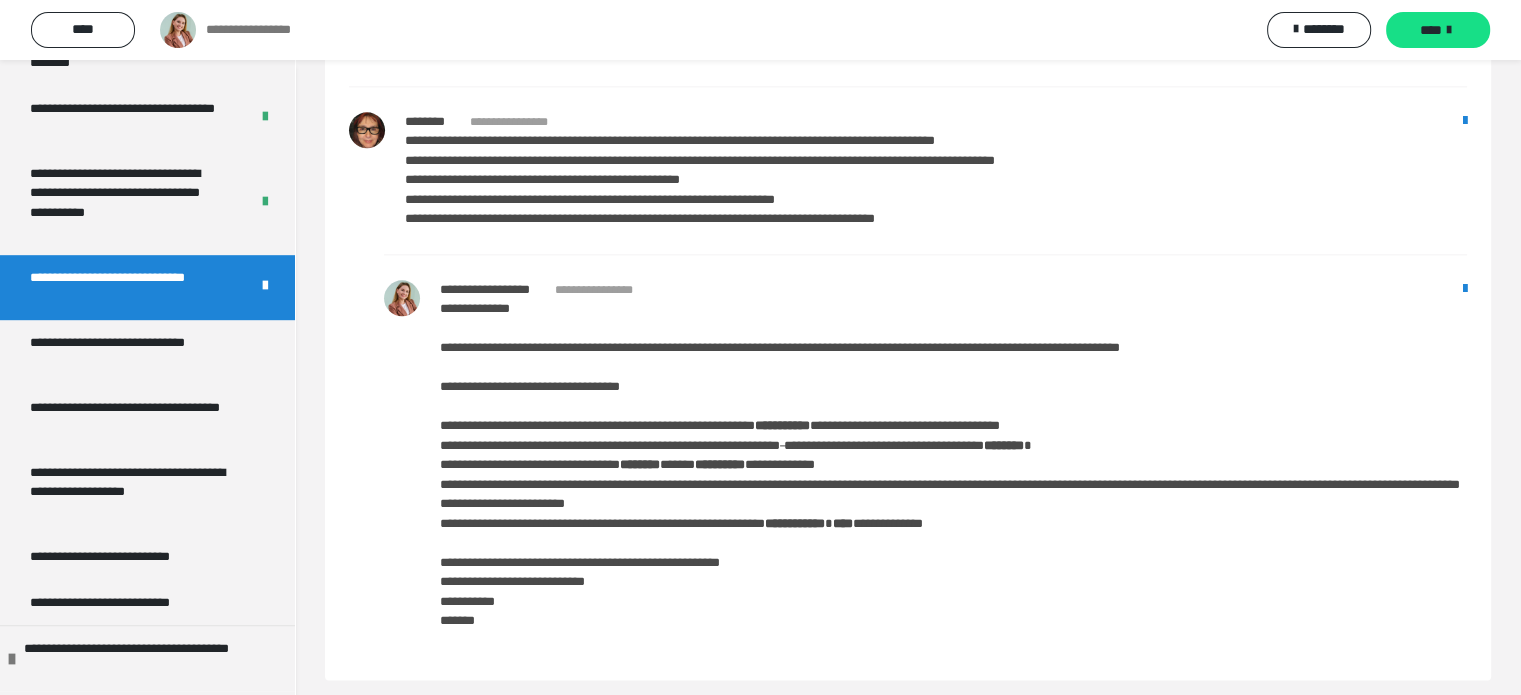scroll, scrollTop: 10216, scrollLeft: 0, axis: vertical 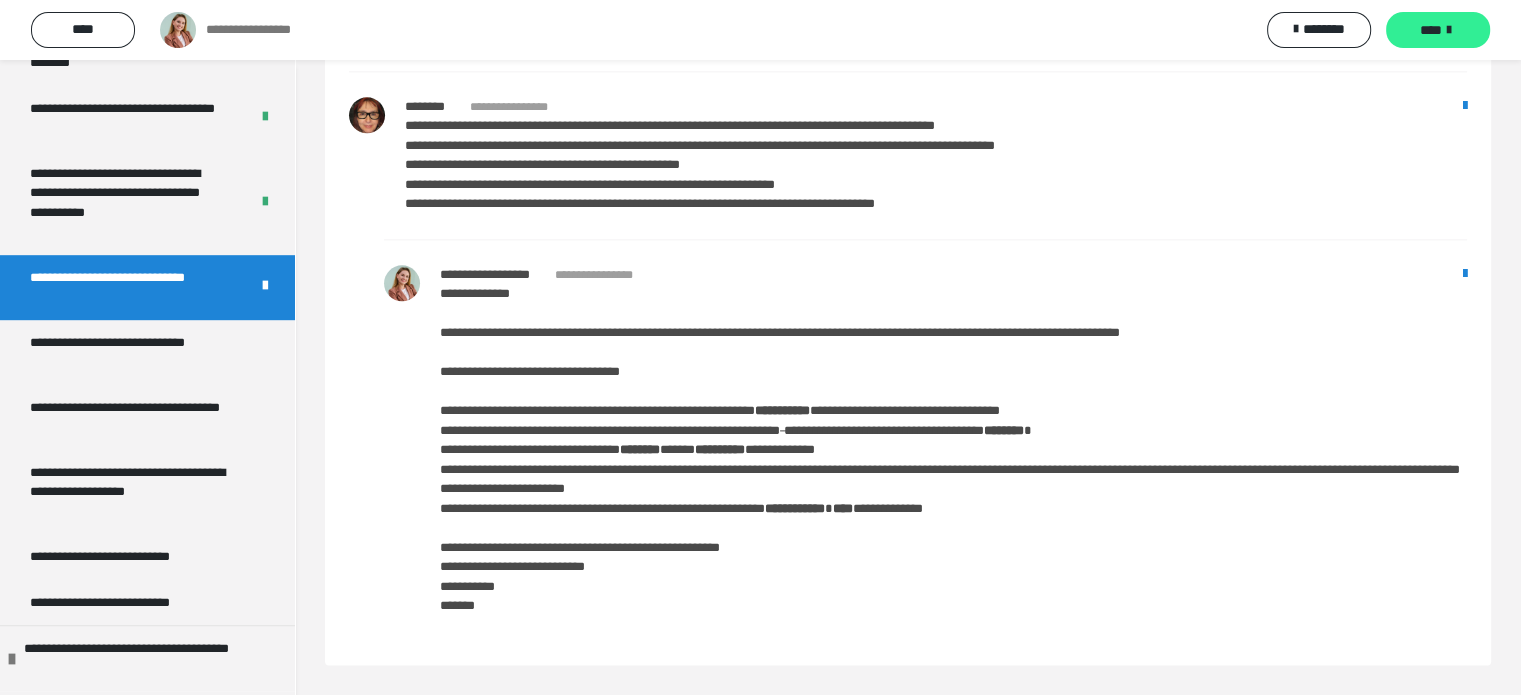 click at bounding box center [1449, 30] 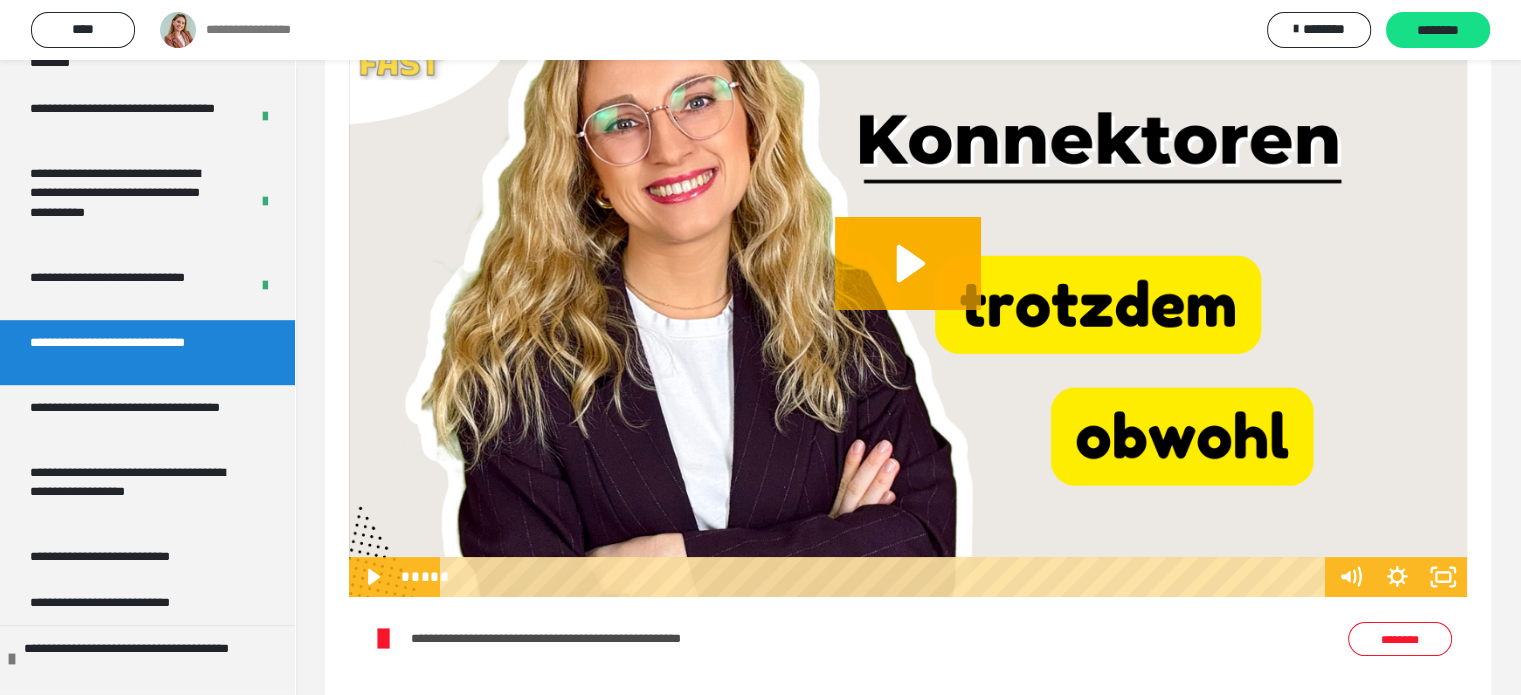 scroll, scrollTop: 600, scrollLeft: 0, axis: vertical 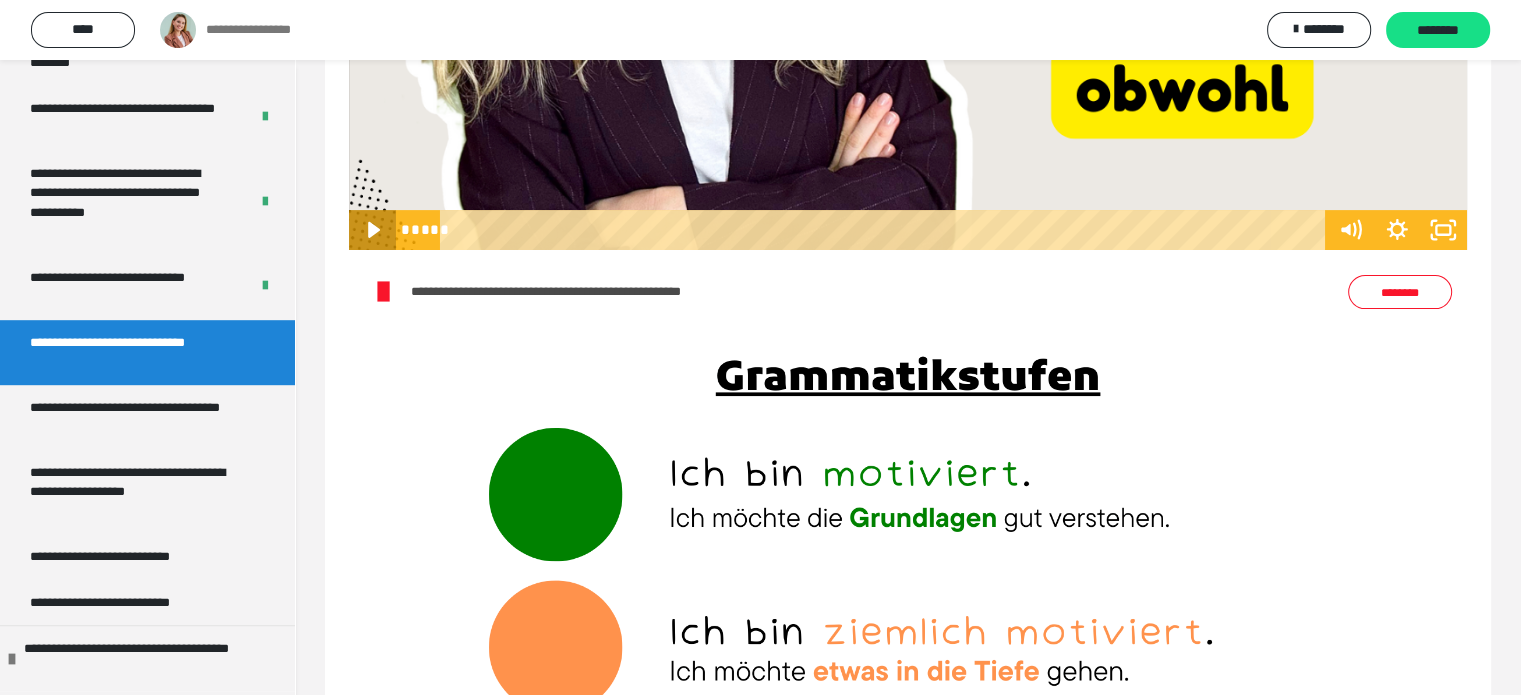 click 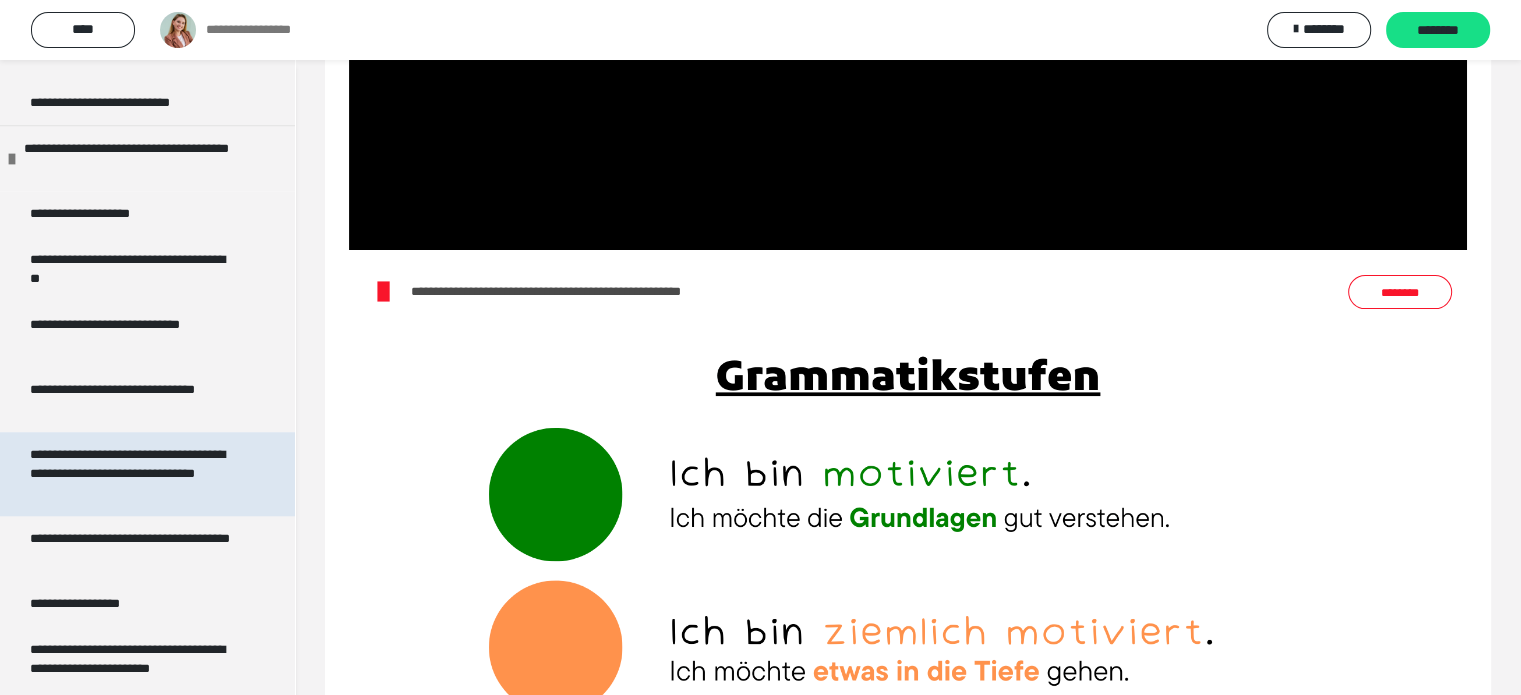 scroll, scrollTop: 1400, scrollLeft: 0, axis: vertical 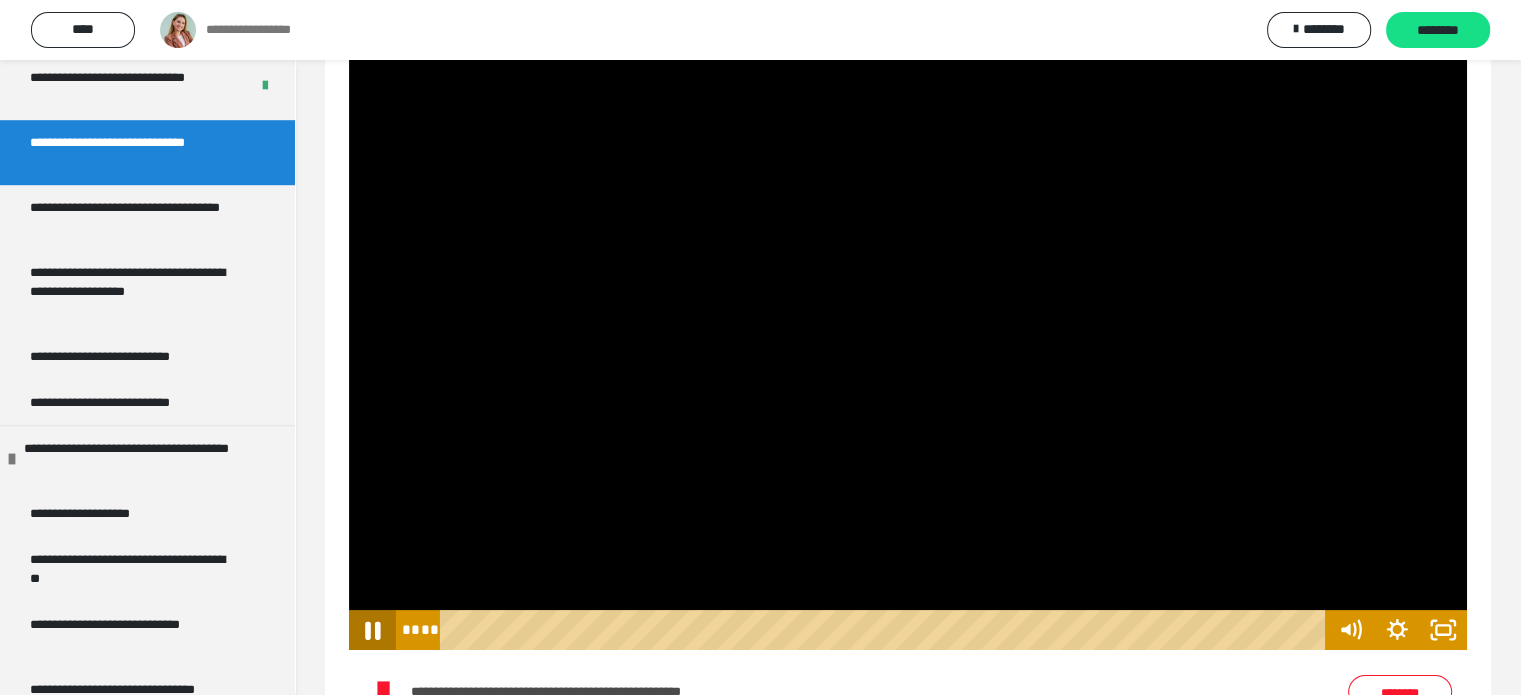 click 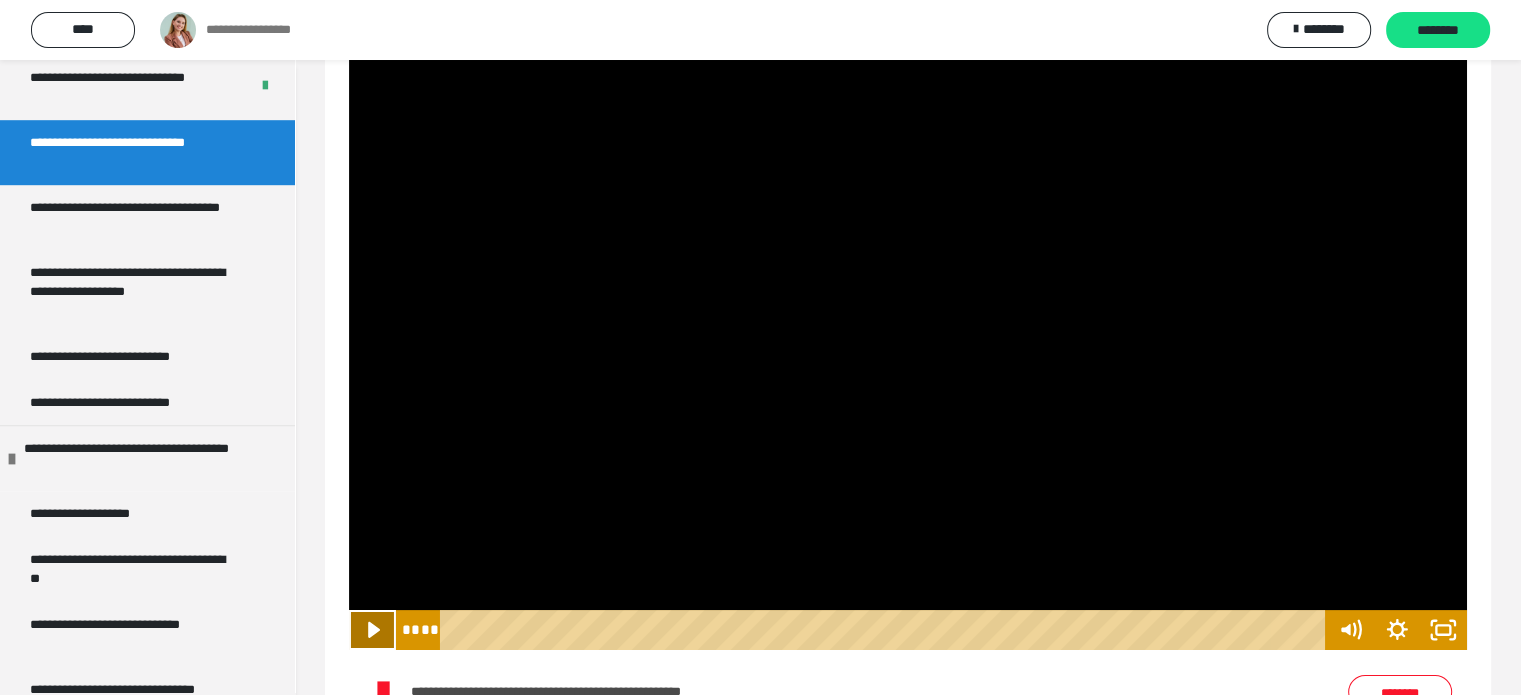 click 